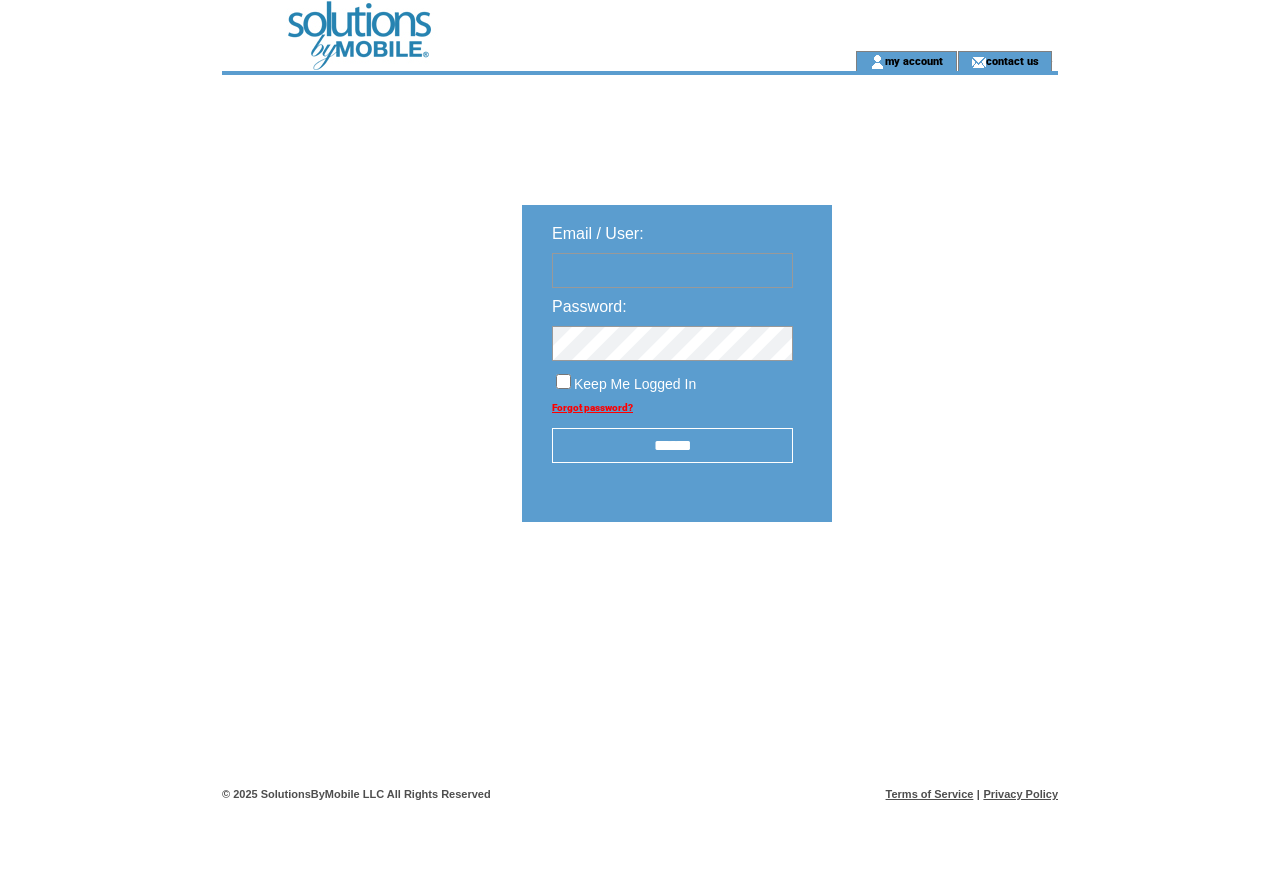 scroll, scrollTop: 0, scrollLeft: 0, axis: both 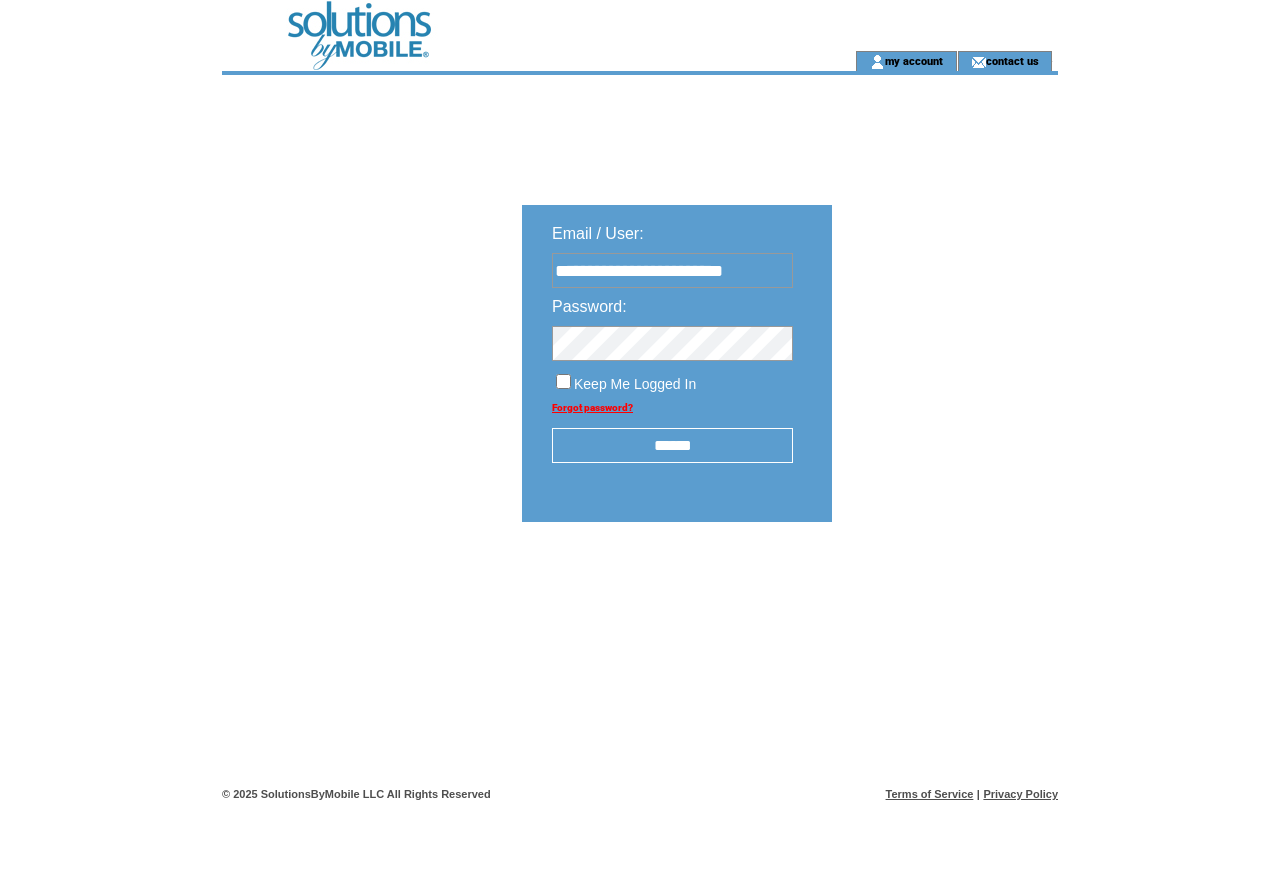 click on "******" at bounding box center (672, 445) 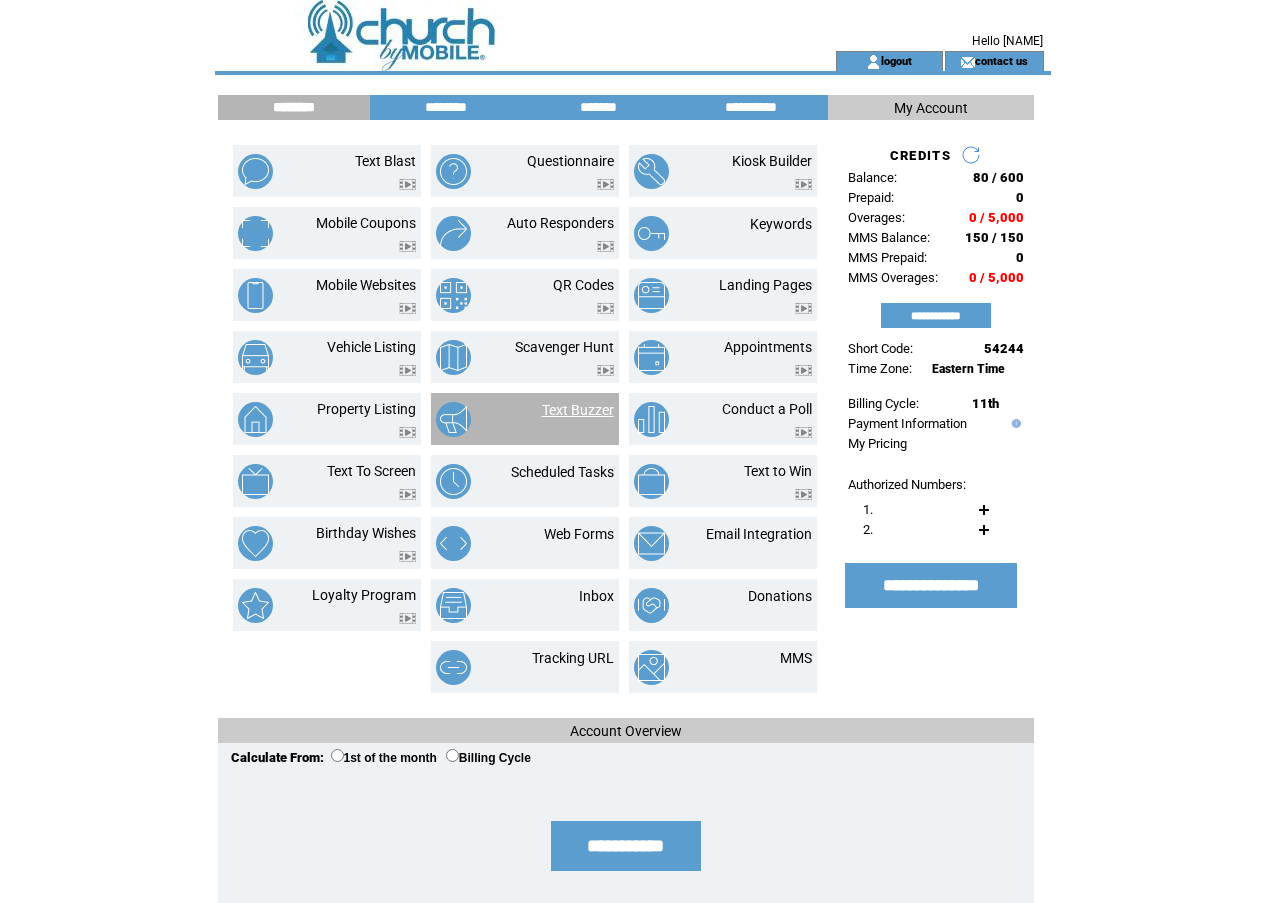 scroll, scrollTop: 0, scrollLeft: 0, axis: both 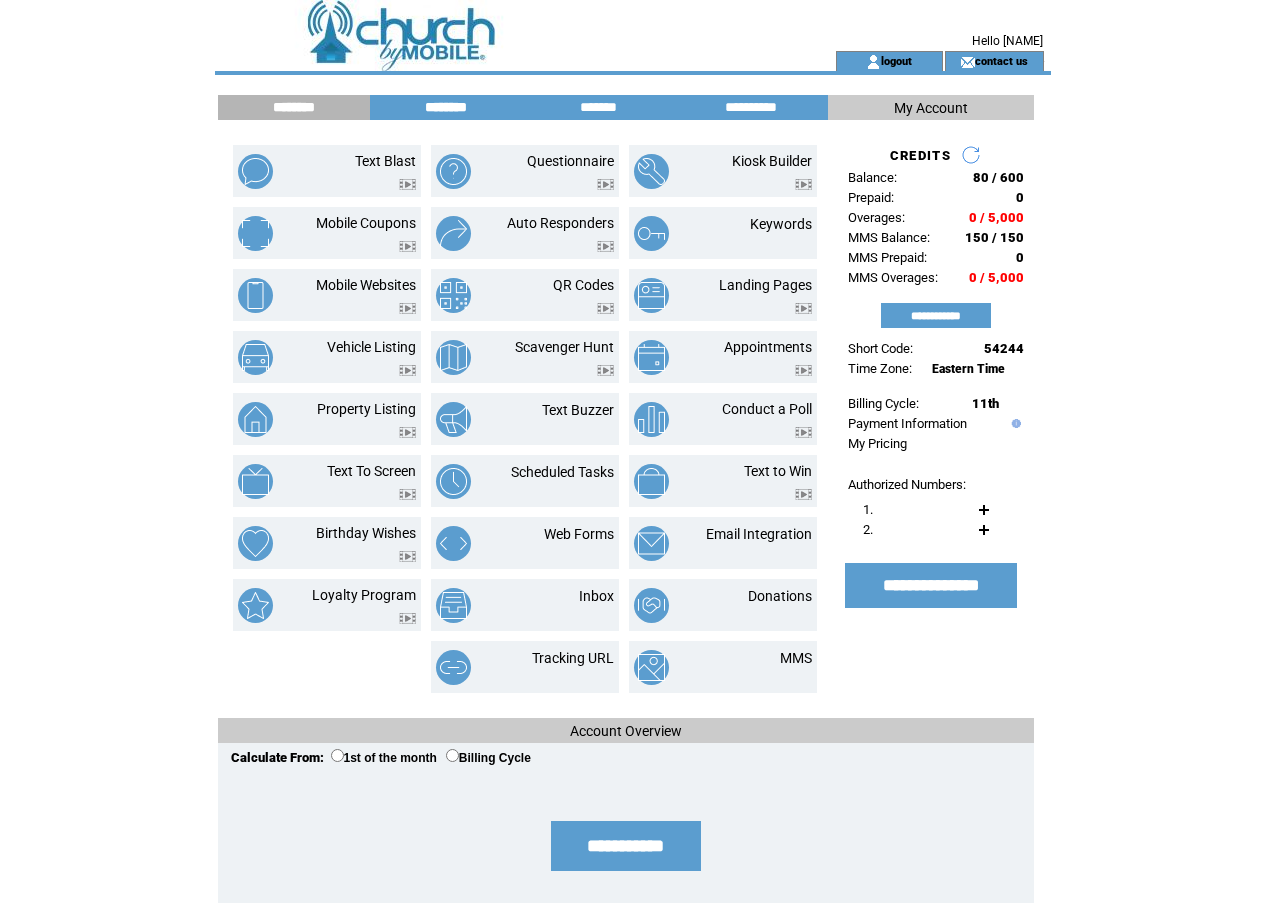 click on "********" at bounding box center [446, 107] 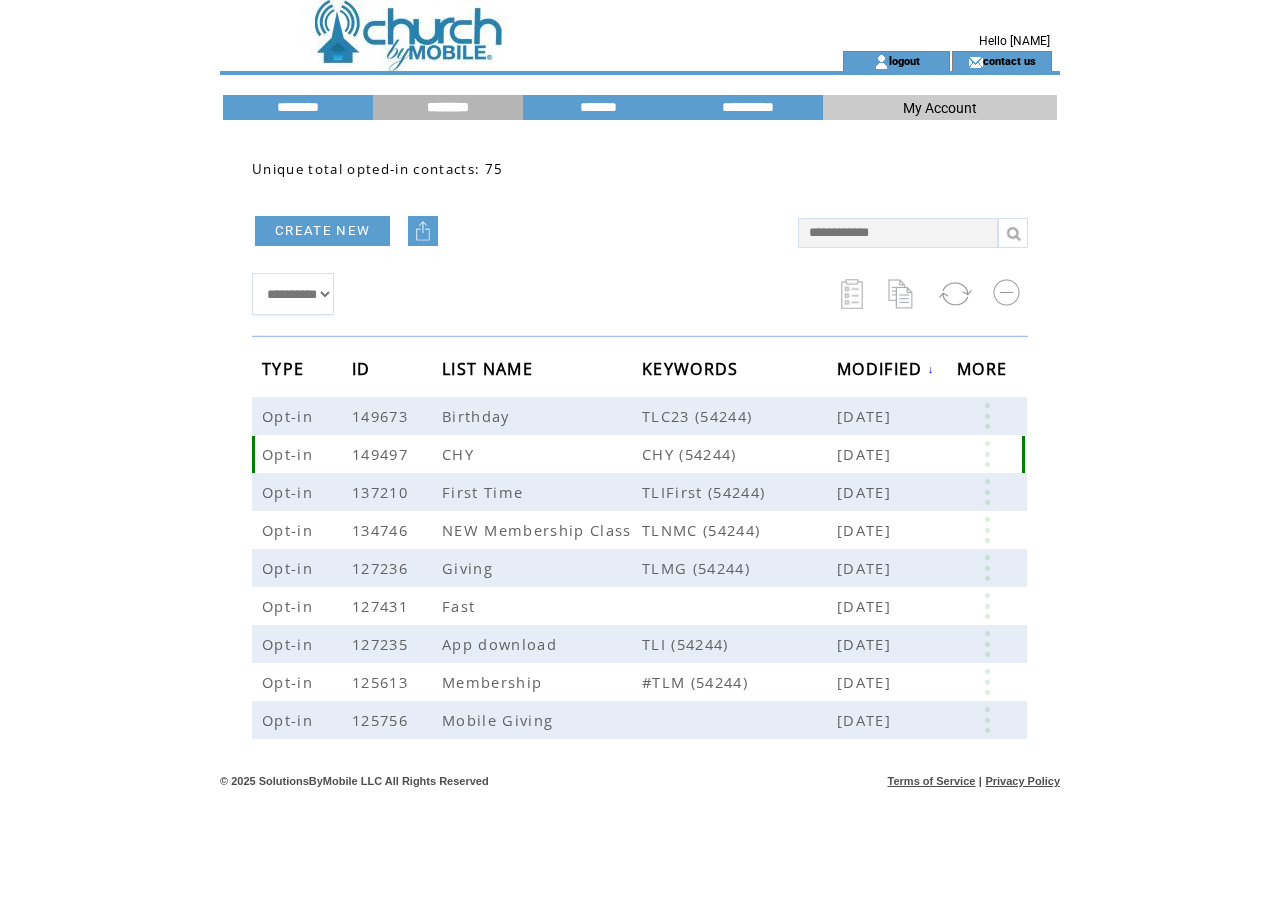 click at bounding box center [987, 454] 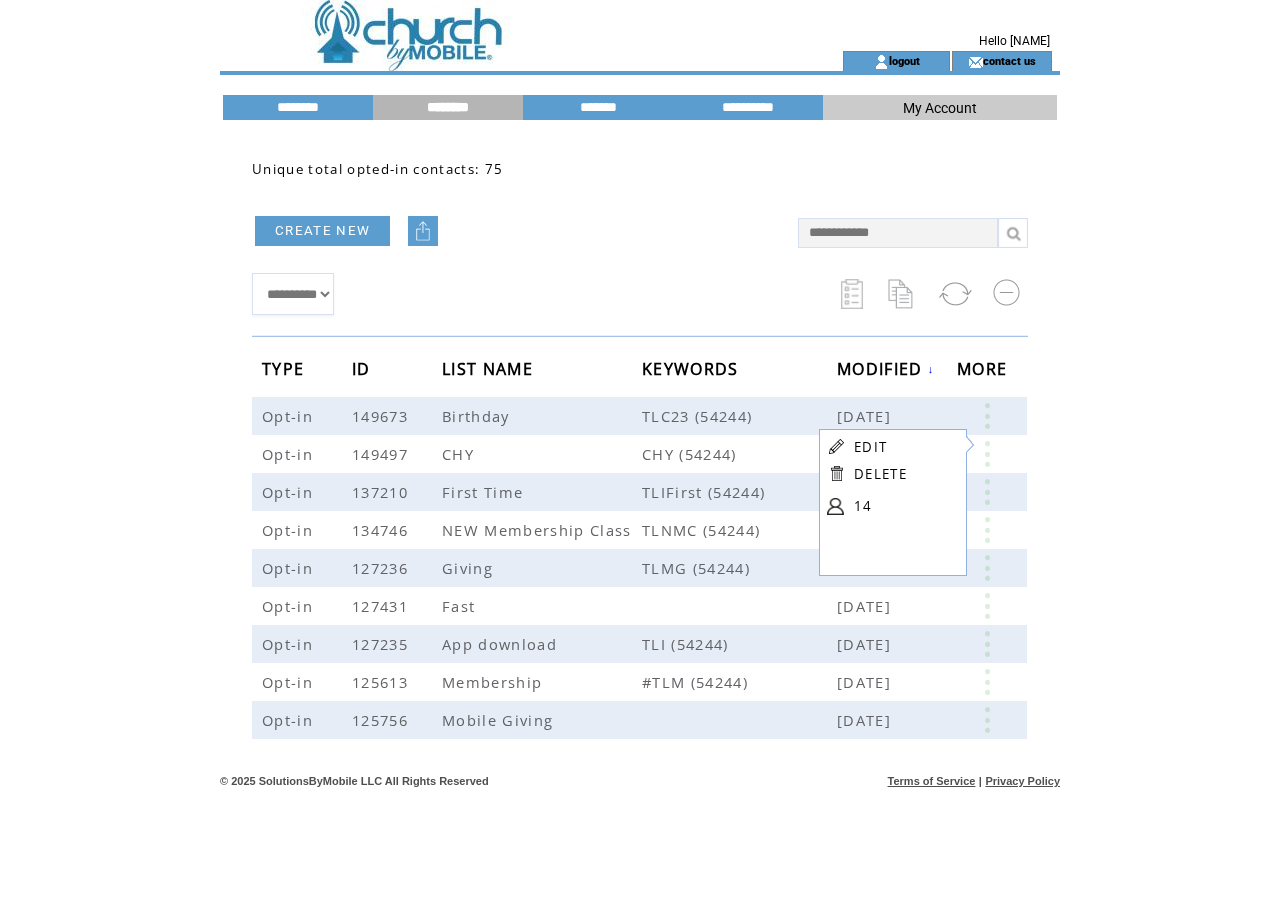 click on "14" at bounding box center (904, 506) 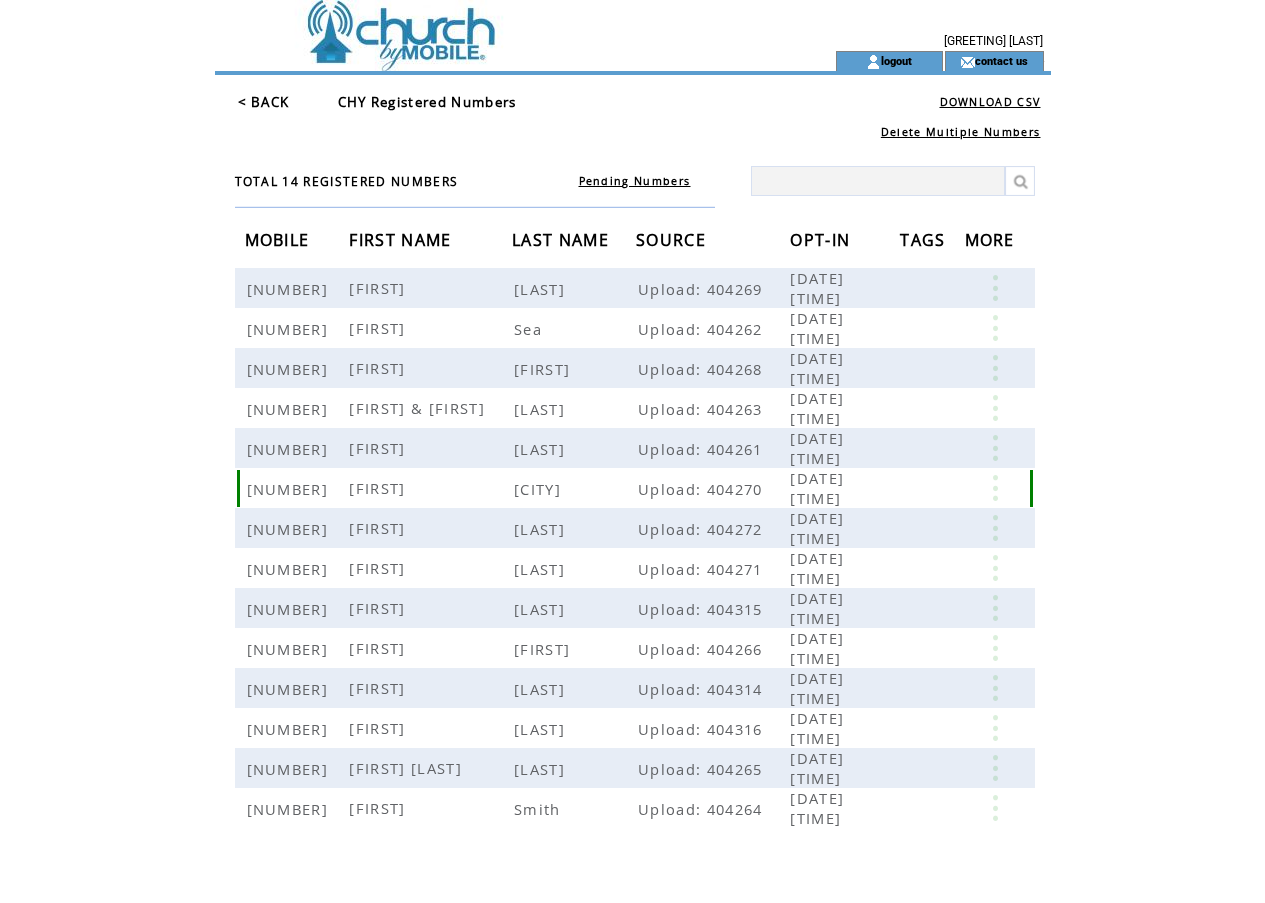 scroll, scrollTop: 0, scrollLeft: 0, axis: both 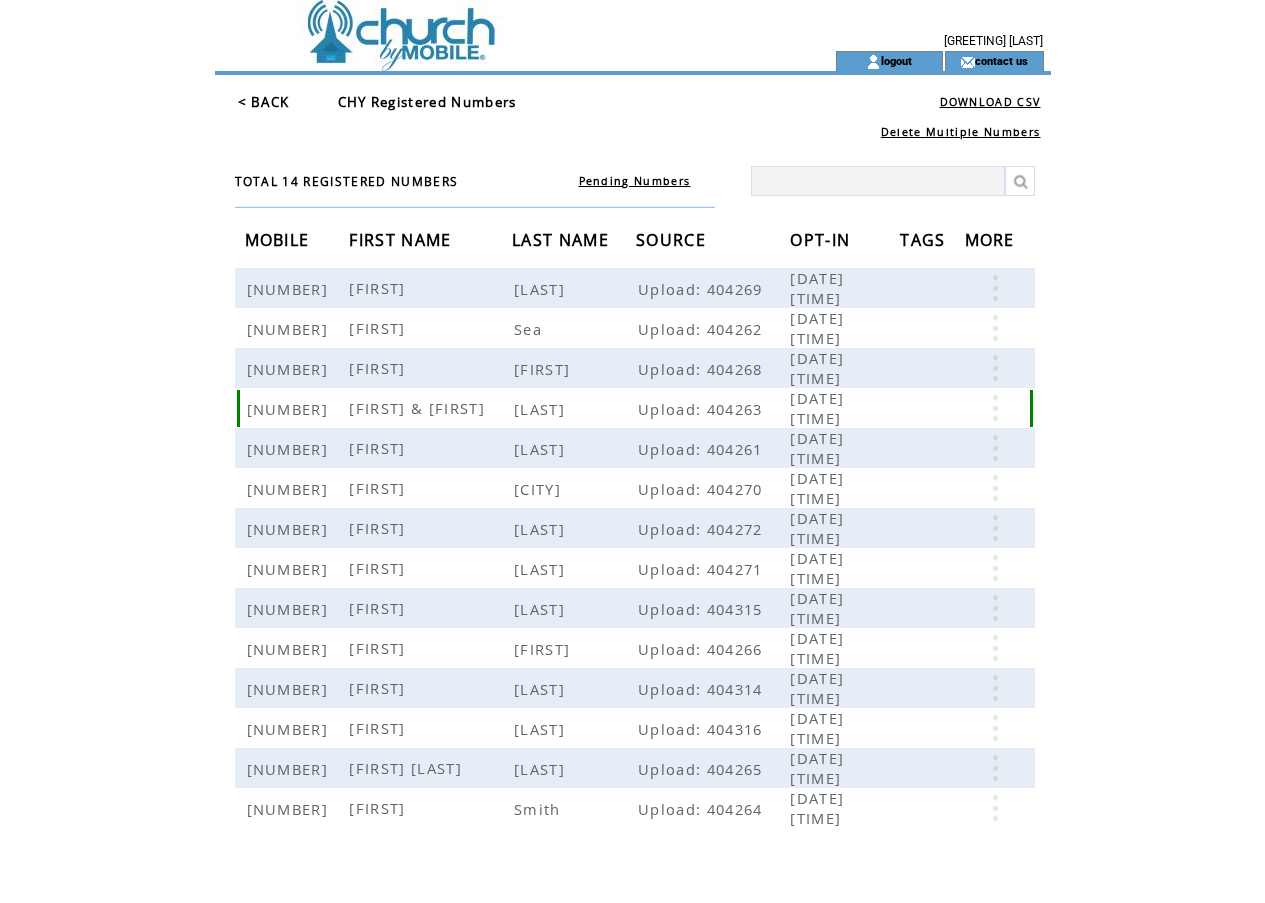 click at bounding box center (995, 408) 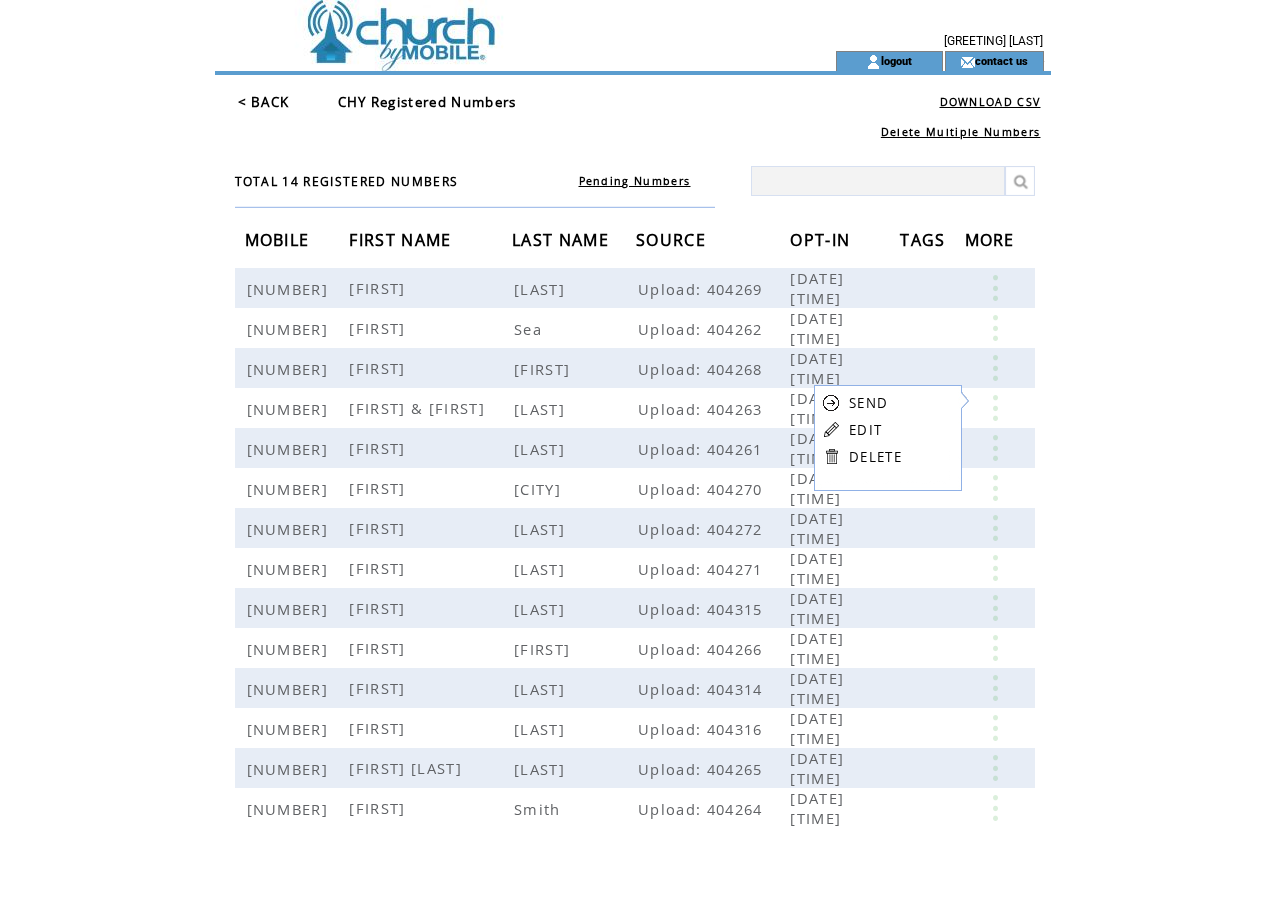 click on "EDIT" at bounding box center (865, 430) 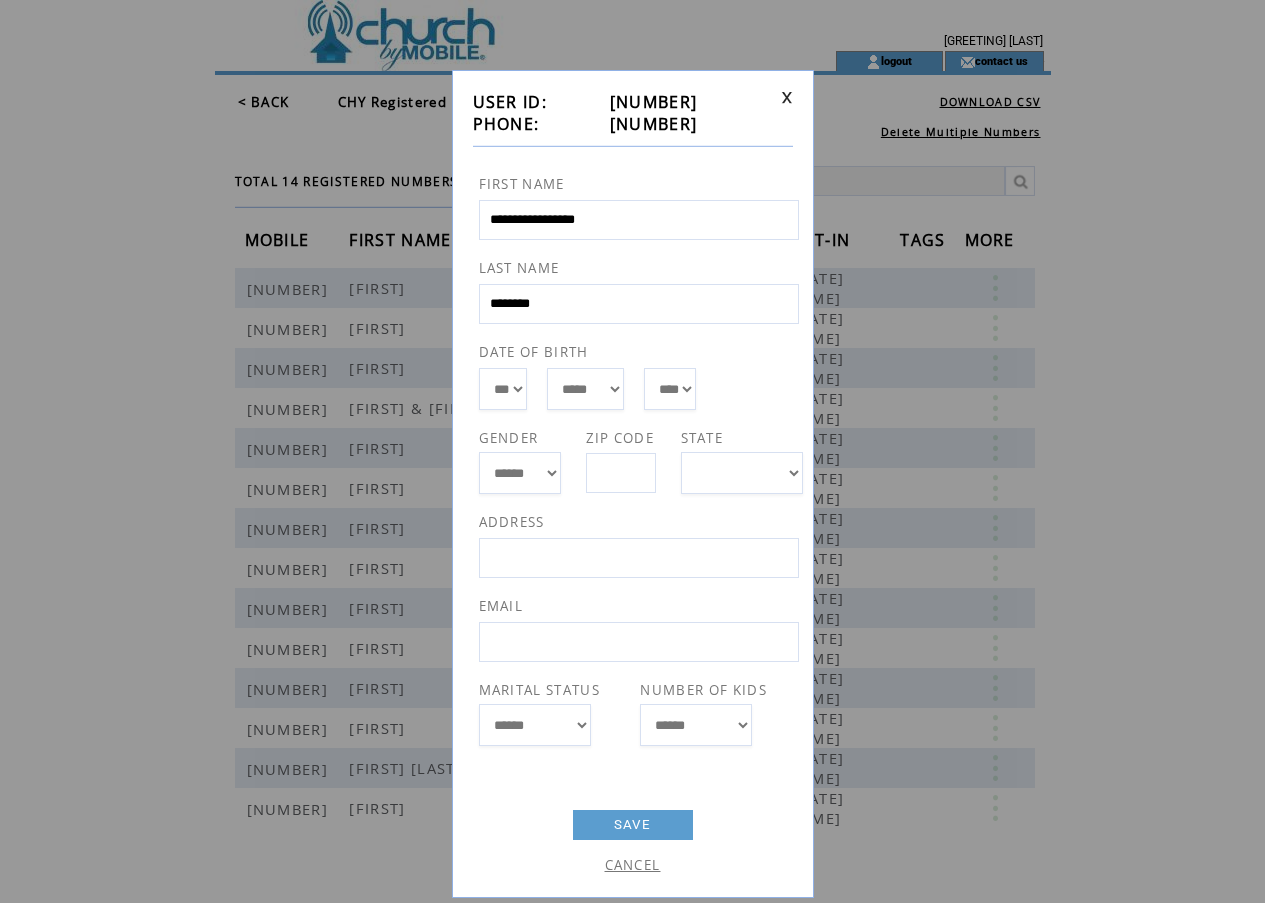 click at bounding box center [633, 146] 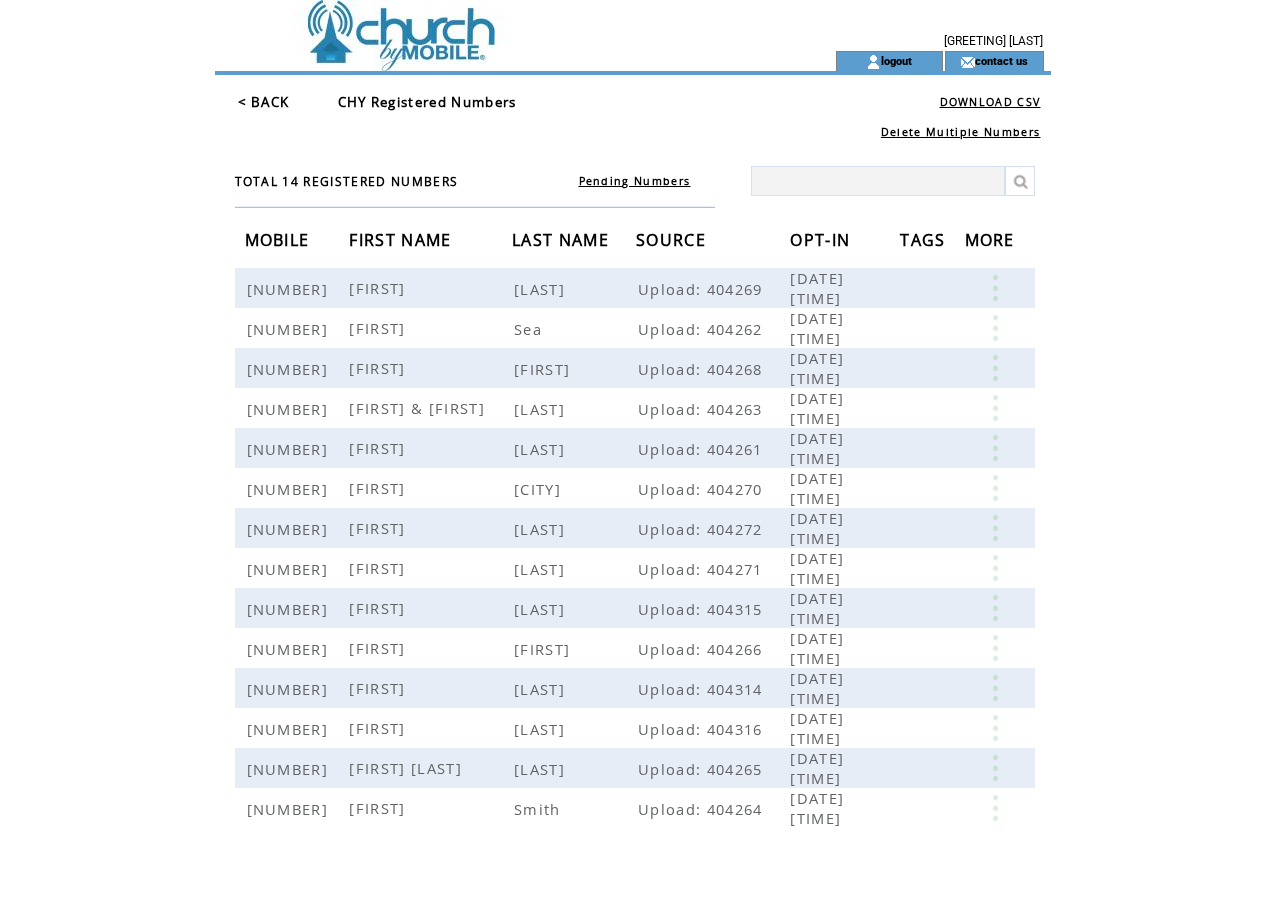 click on "< BACK" at bounding box center (264, 102) 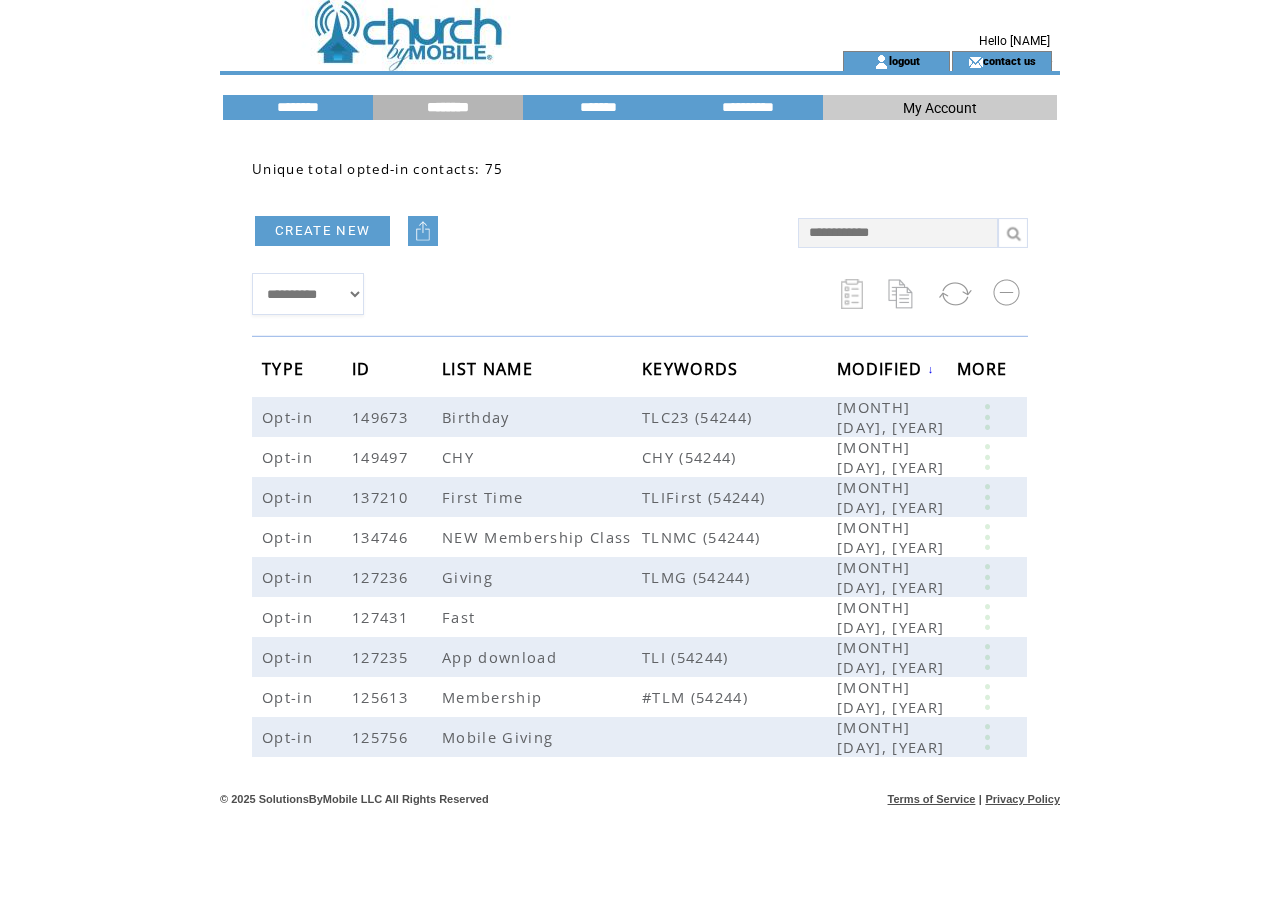 scroll, scrollTop: 0, scrollLeft: 0, axis: both 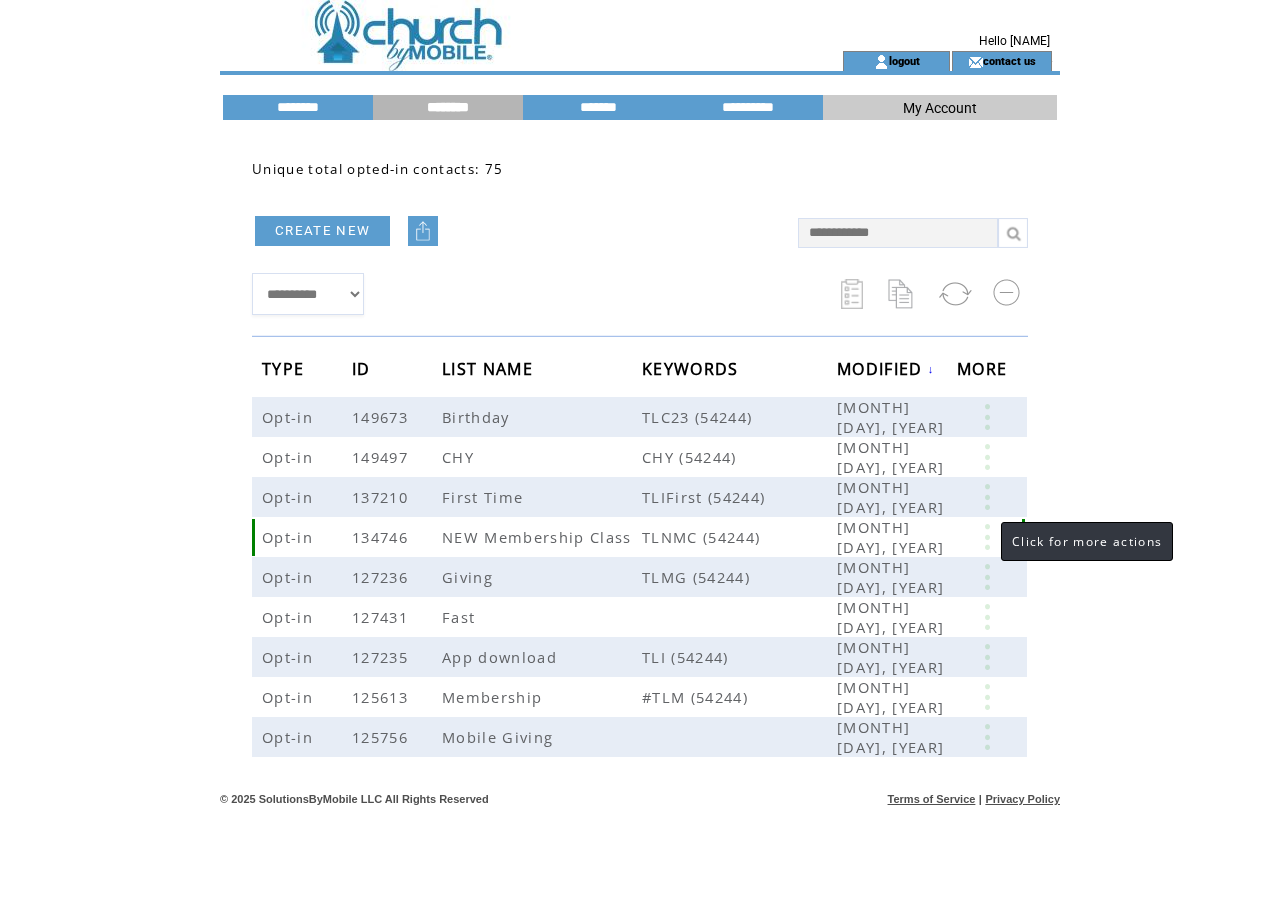 click at bounding box center (987, 537) 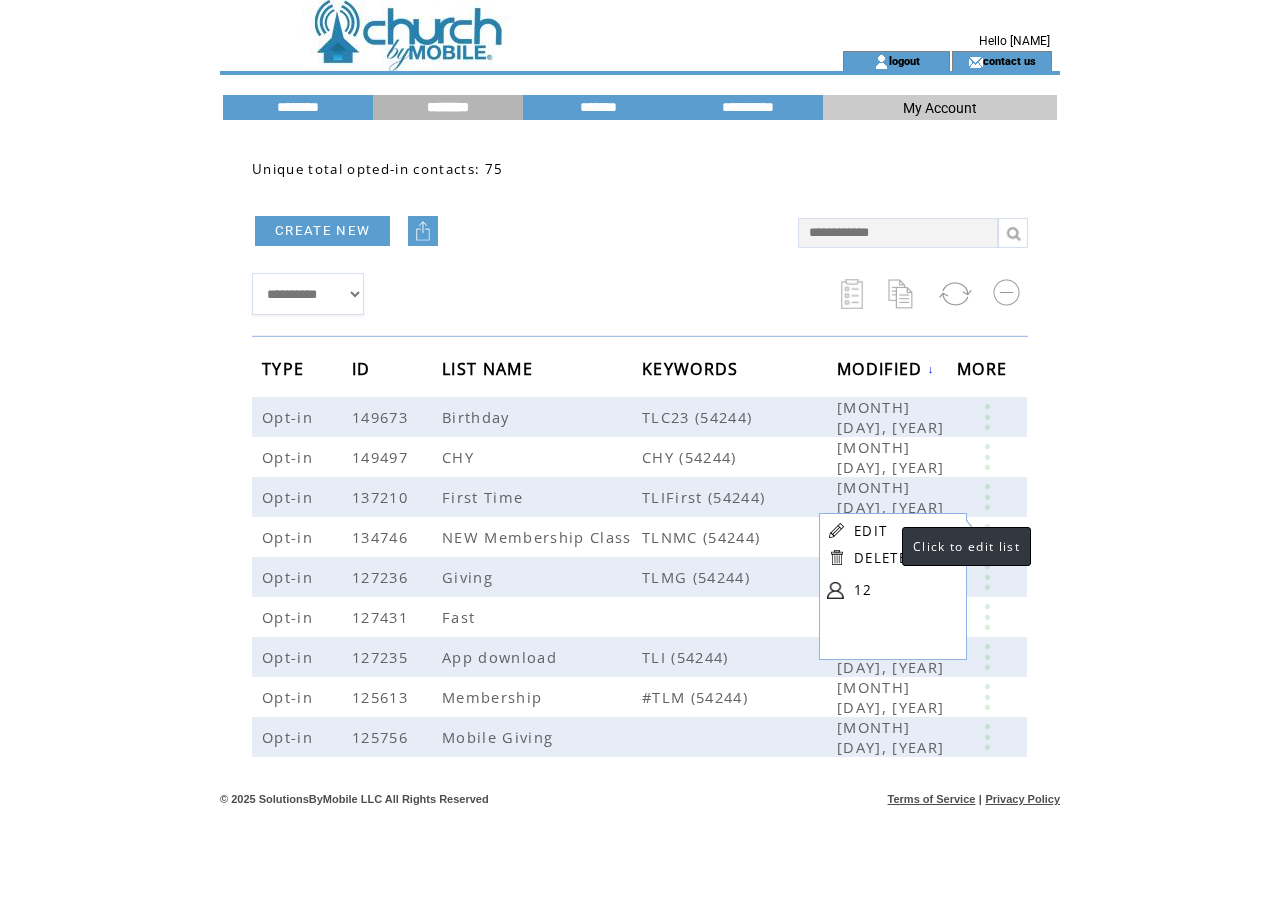 click on "EDIT" at bounding box center (870, 531) 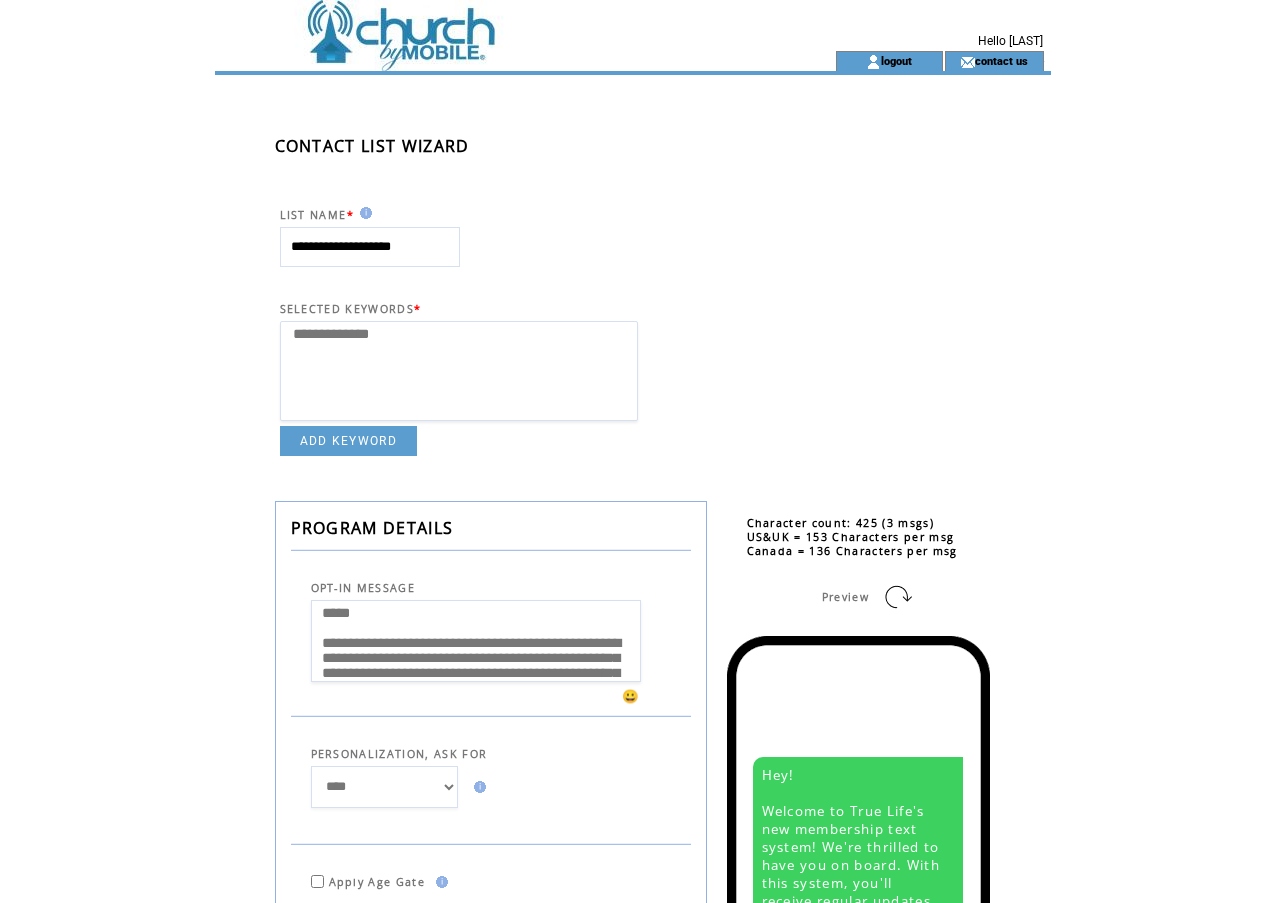 select 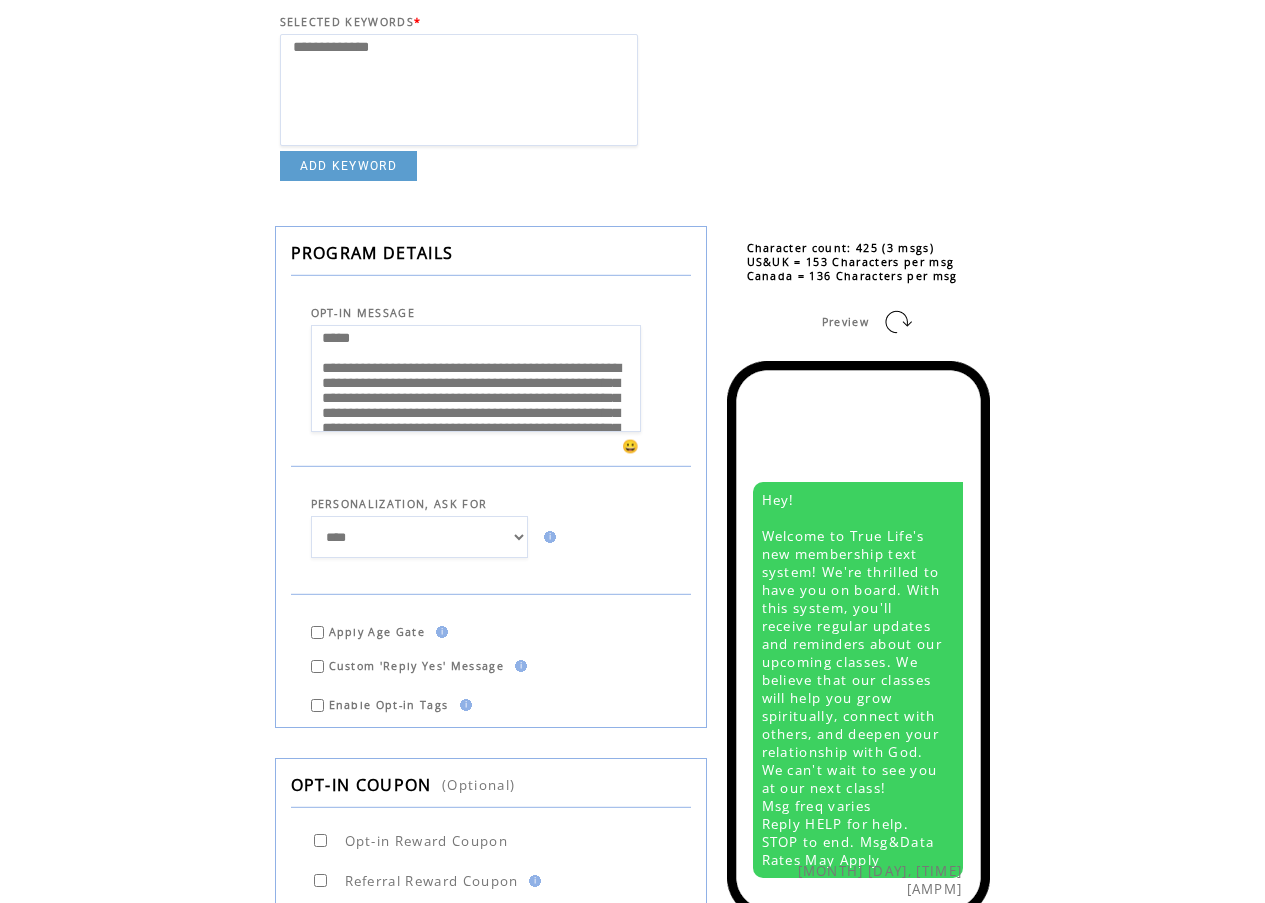 scroll, scrollTop: 300, scrollLeft: 0, axis: vertical 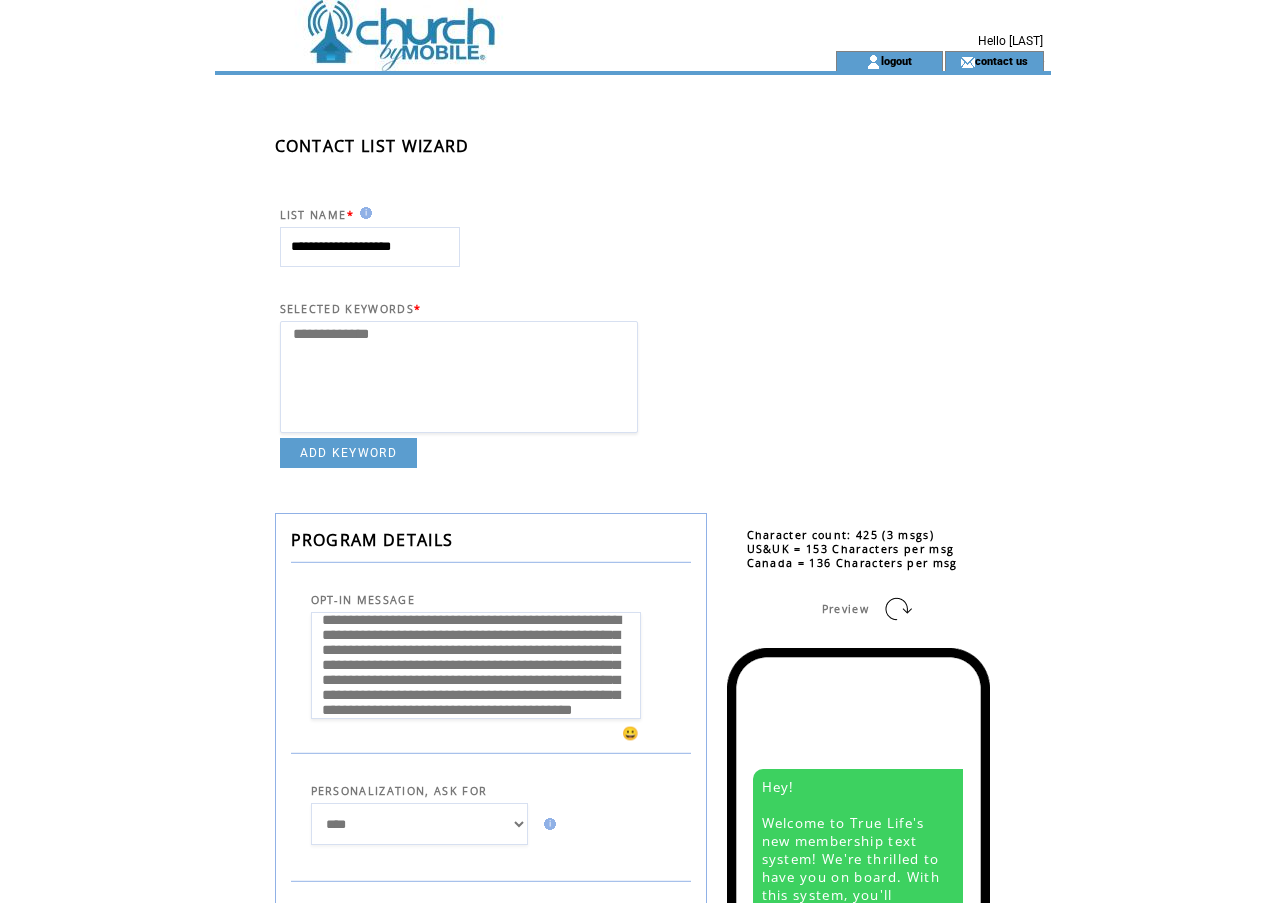 click at bounding box center [489, 25] 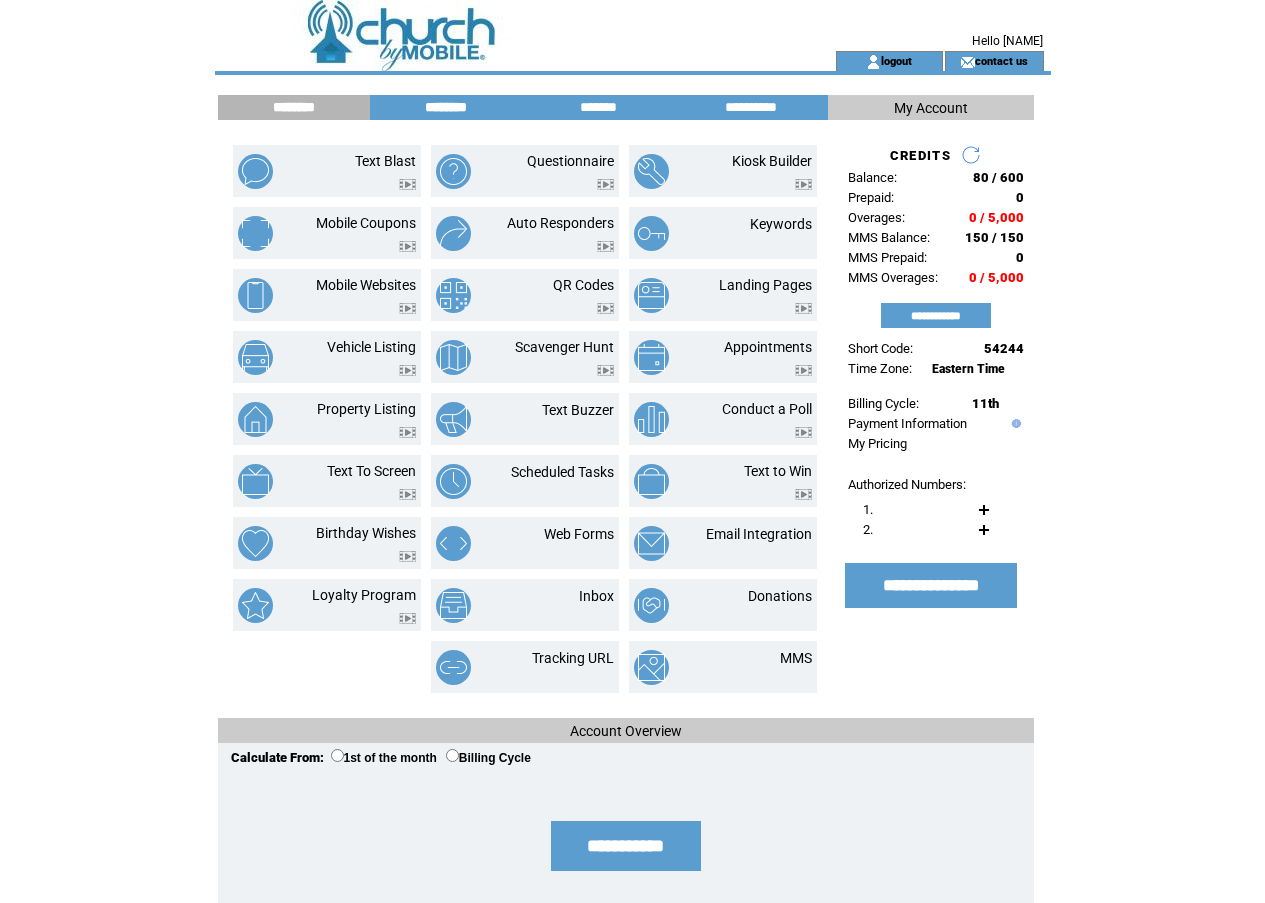 scroll, scrollTop: 0, scrollLeft: 0, axis: both 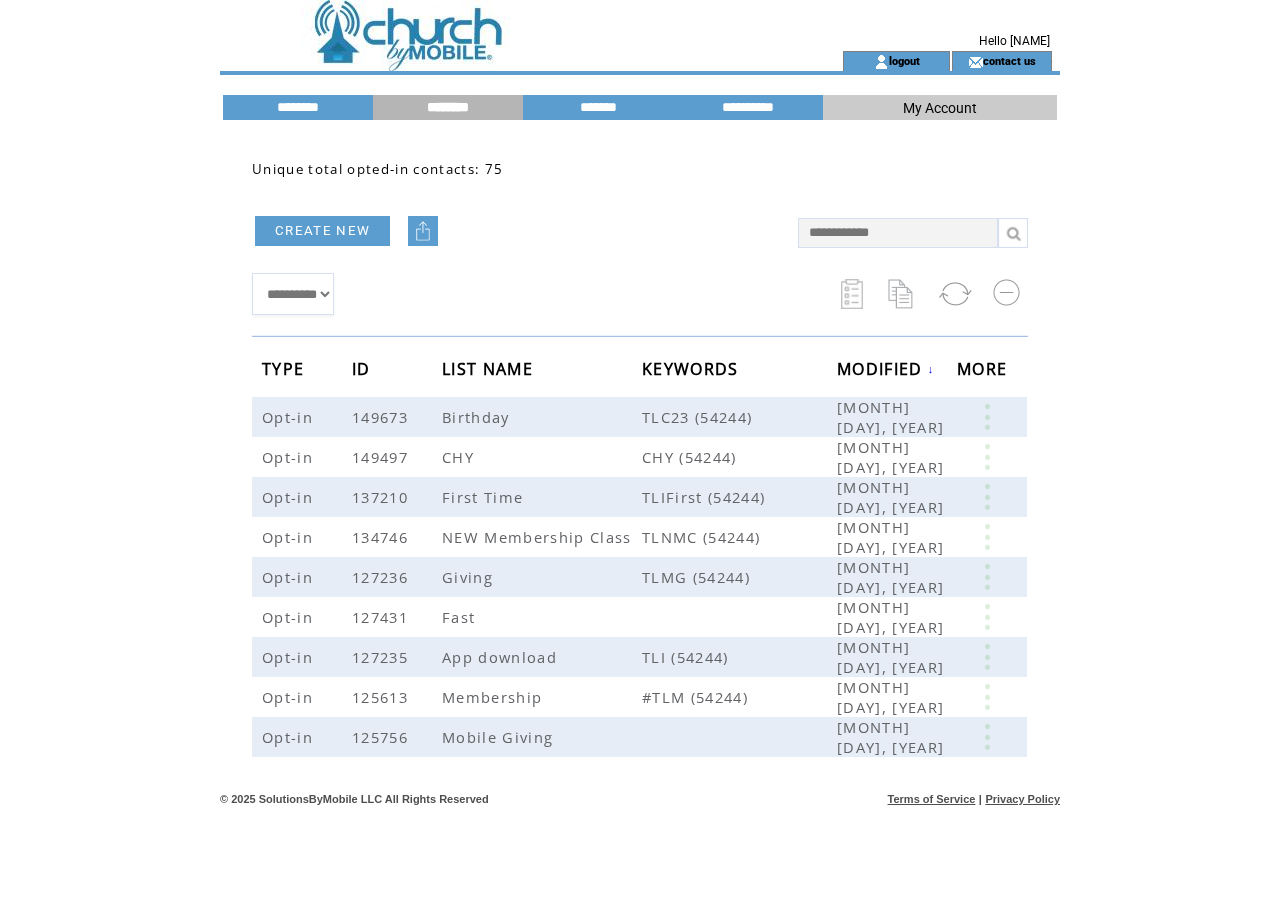click on "CREATE NEW" at bounding box center (322, 231) 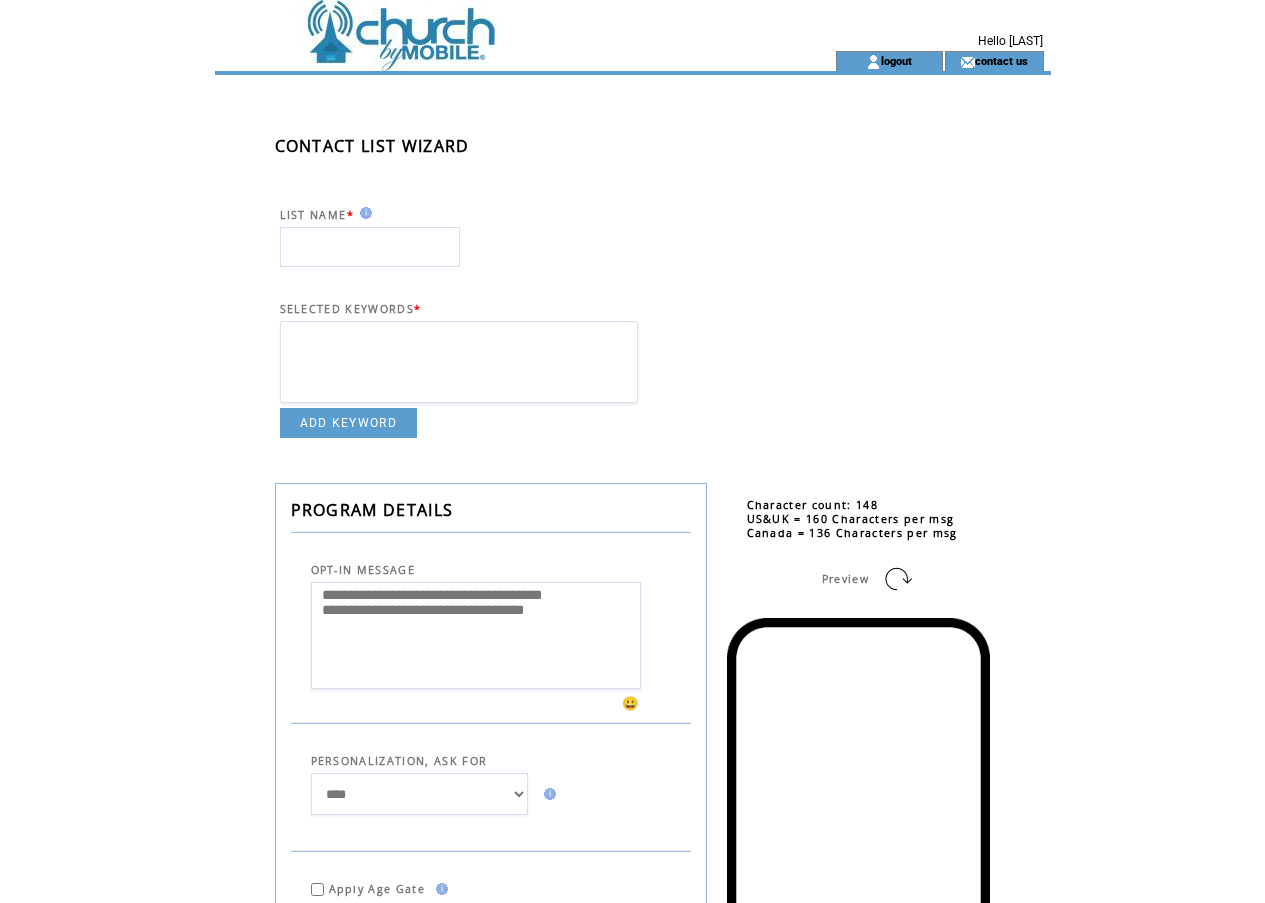 scroll, scrollTop: 0, scrollLeft: 0, axis: both 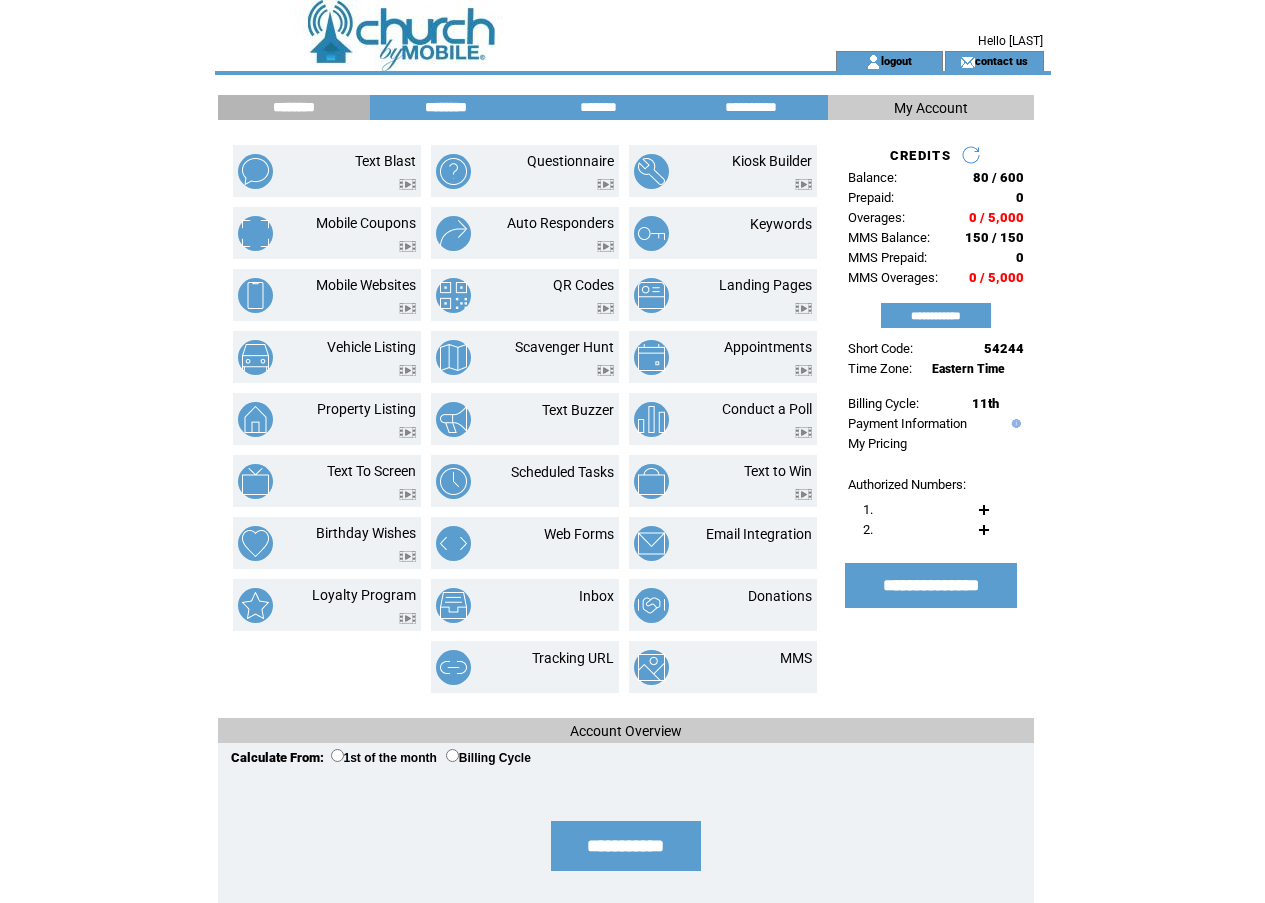 click on "********" at bounding box center (446, 107) 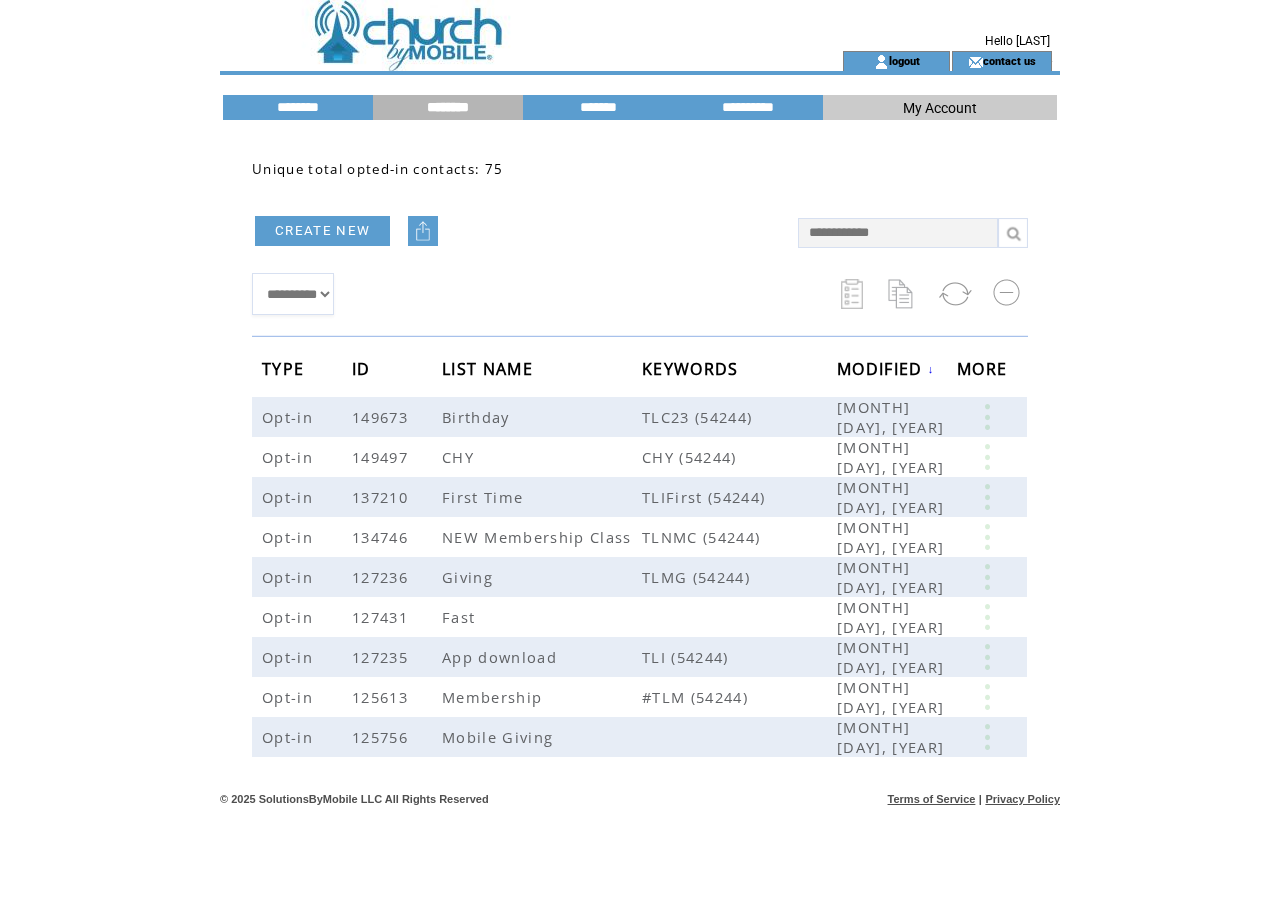 click at bounding box center [423, 231] 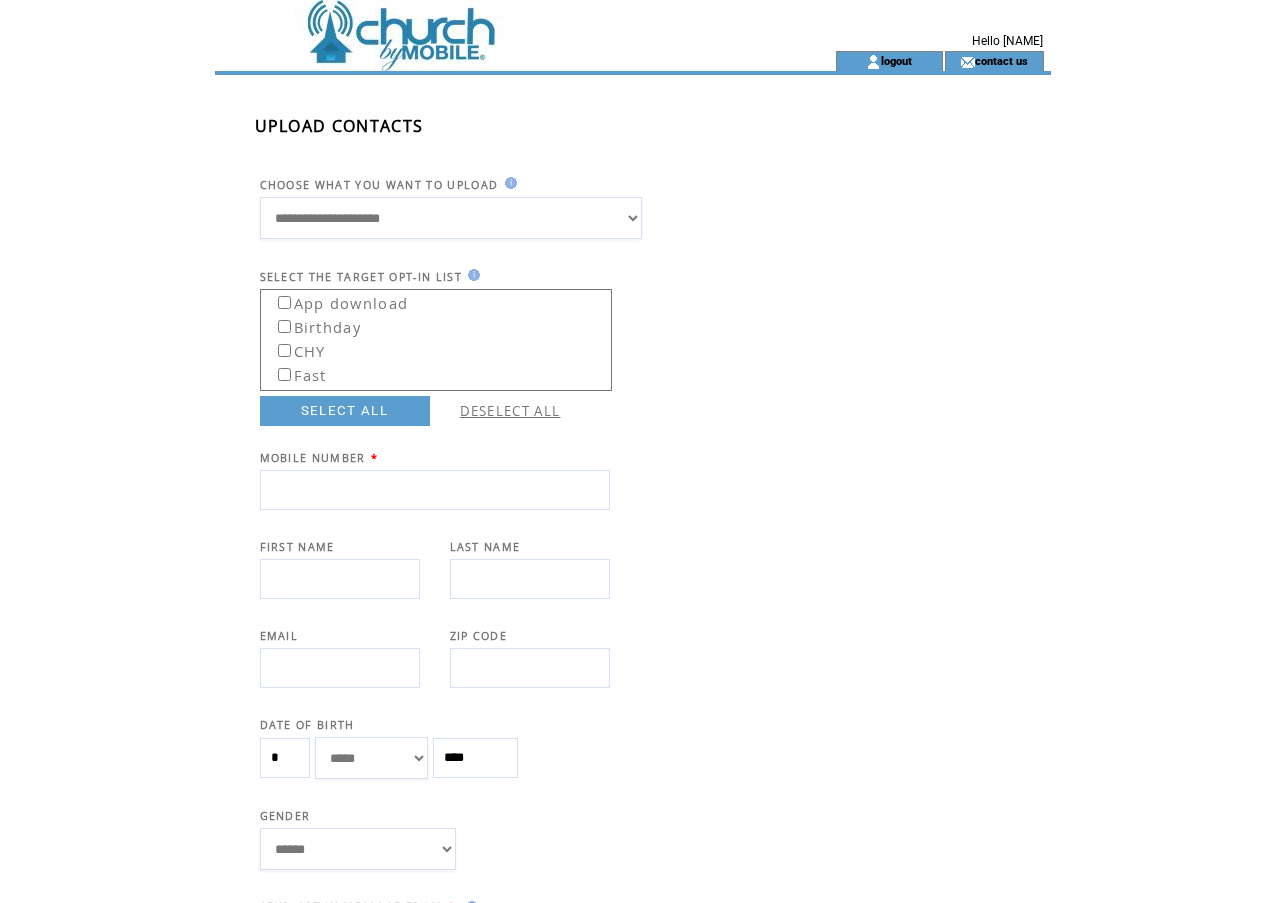 scroll, scrollTop: 0, scrollLeft: 0, axis: both 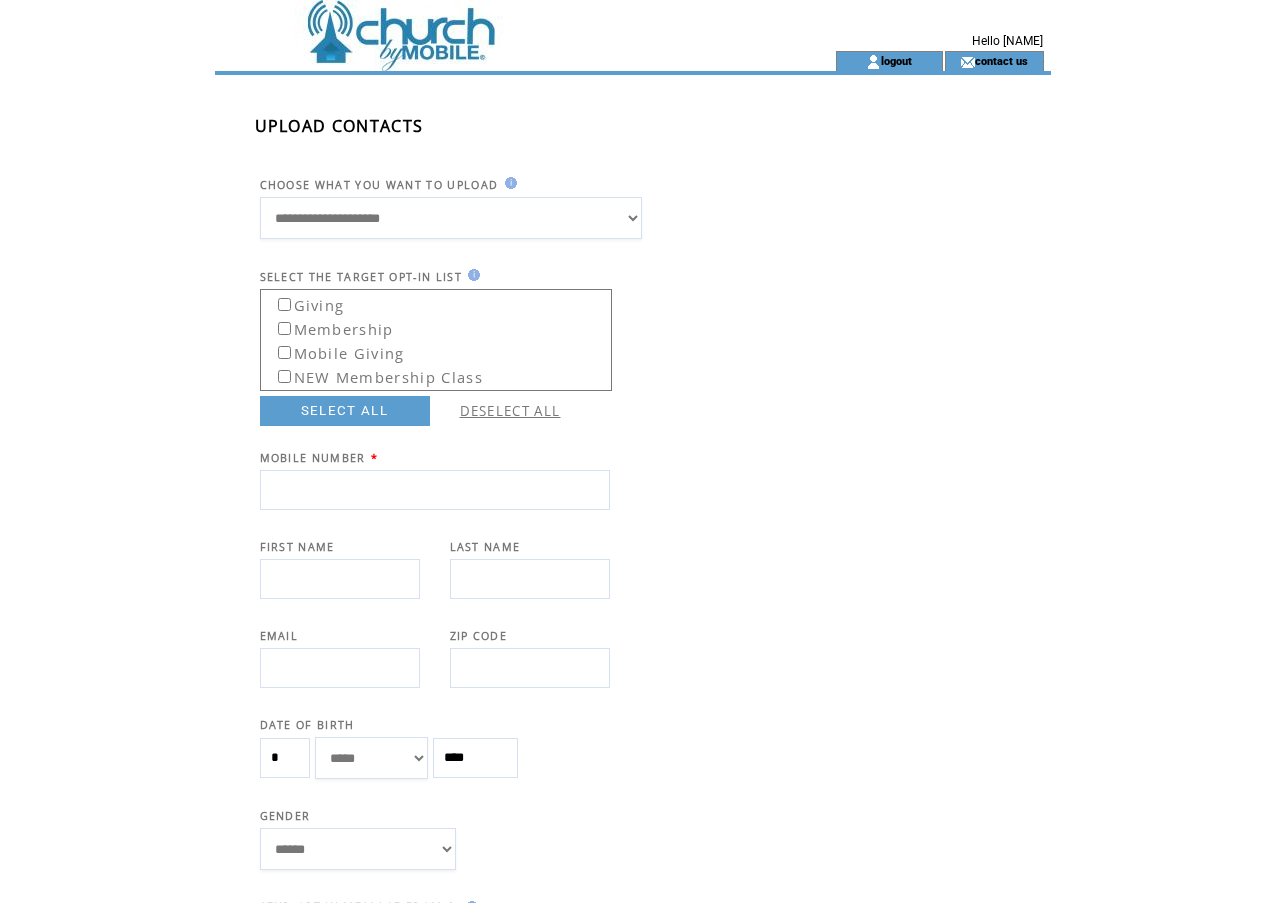 click on "NEW Membership Class" at bounding box center [374, 374] 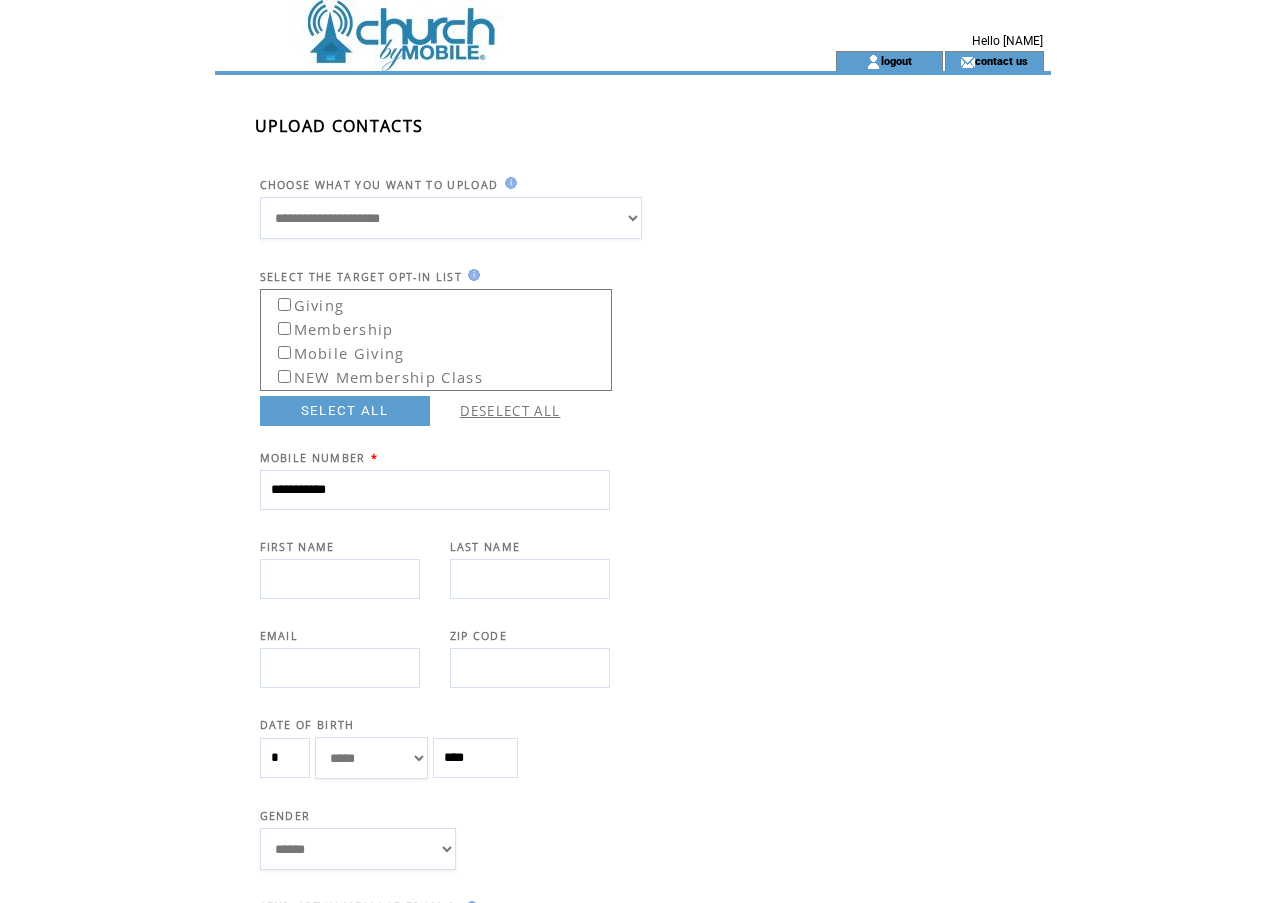 type on "**********" 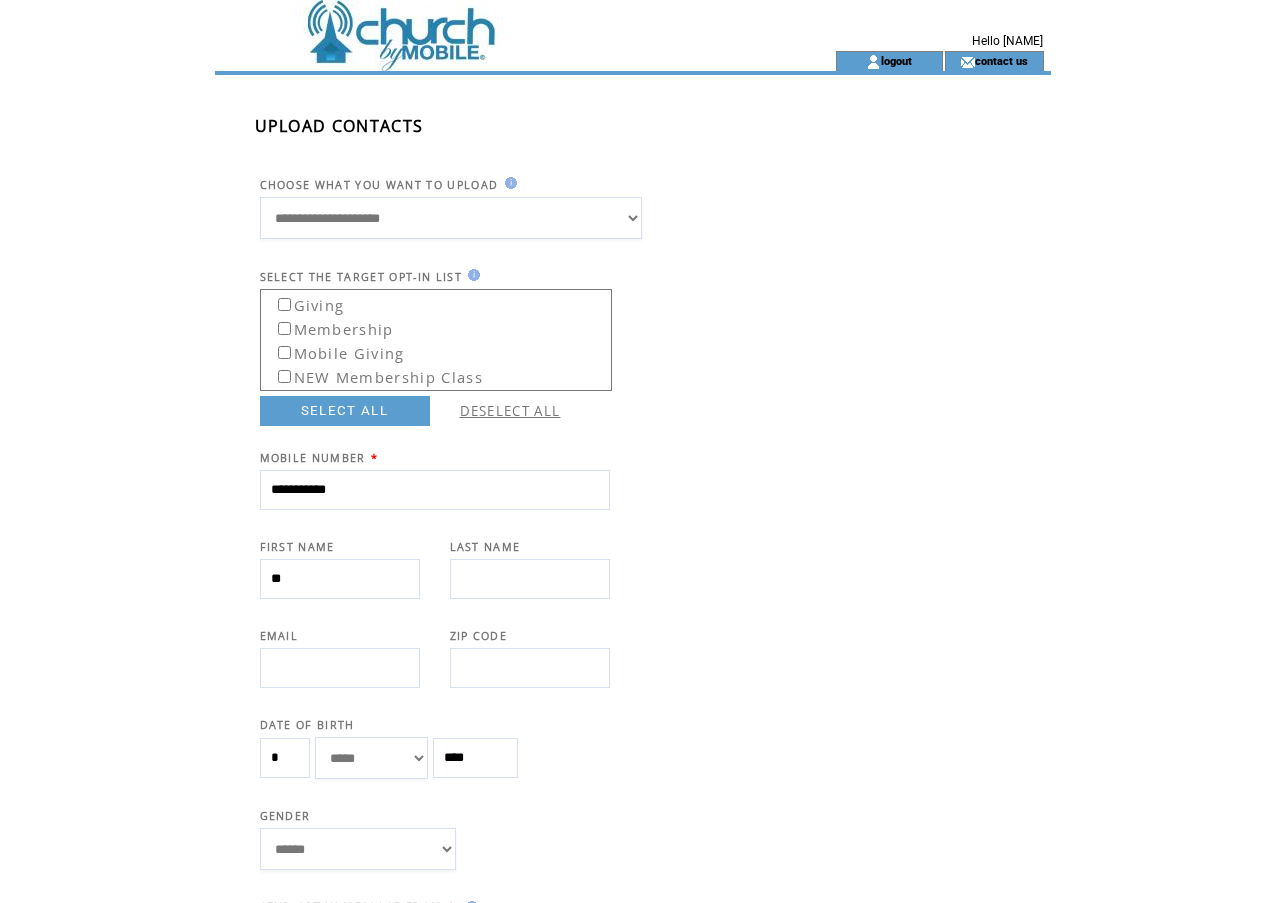 type on "**********" 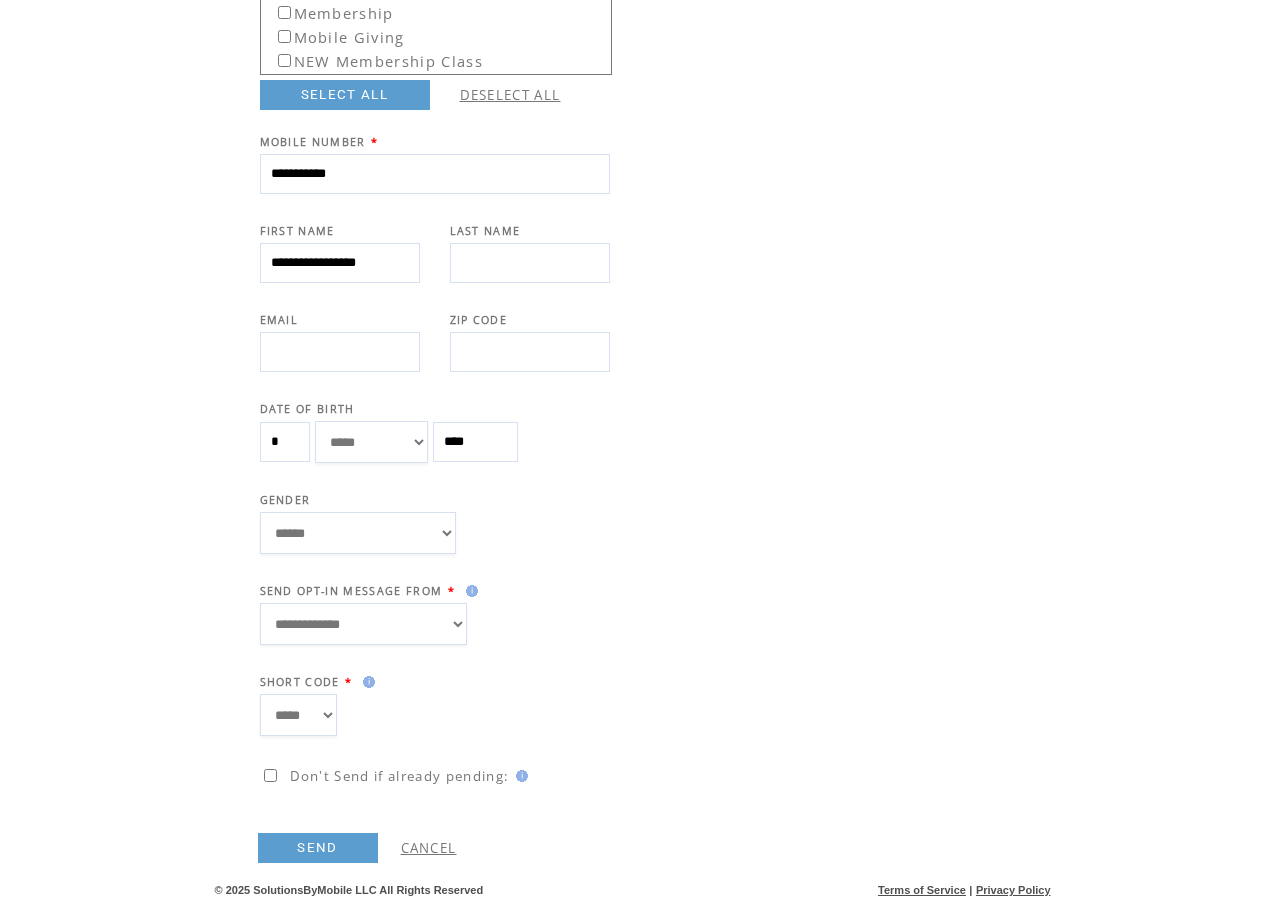 scroll, scrollTop: 319, scrollLeft: 0, axis: vertical 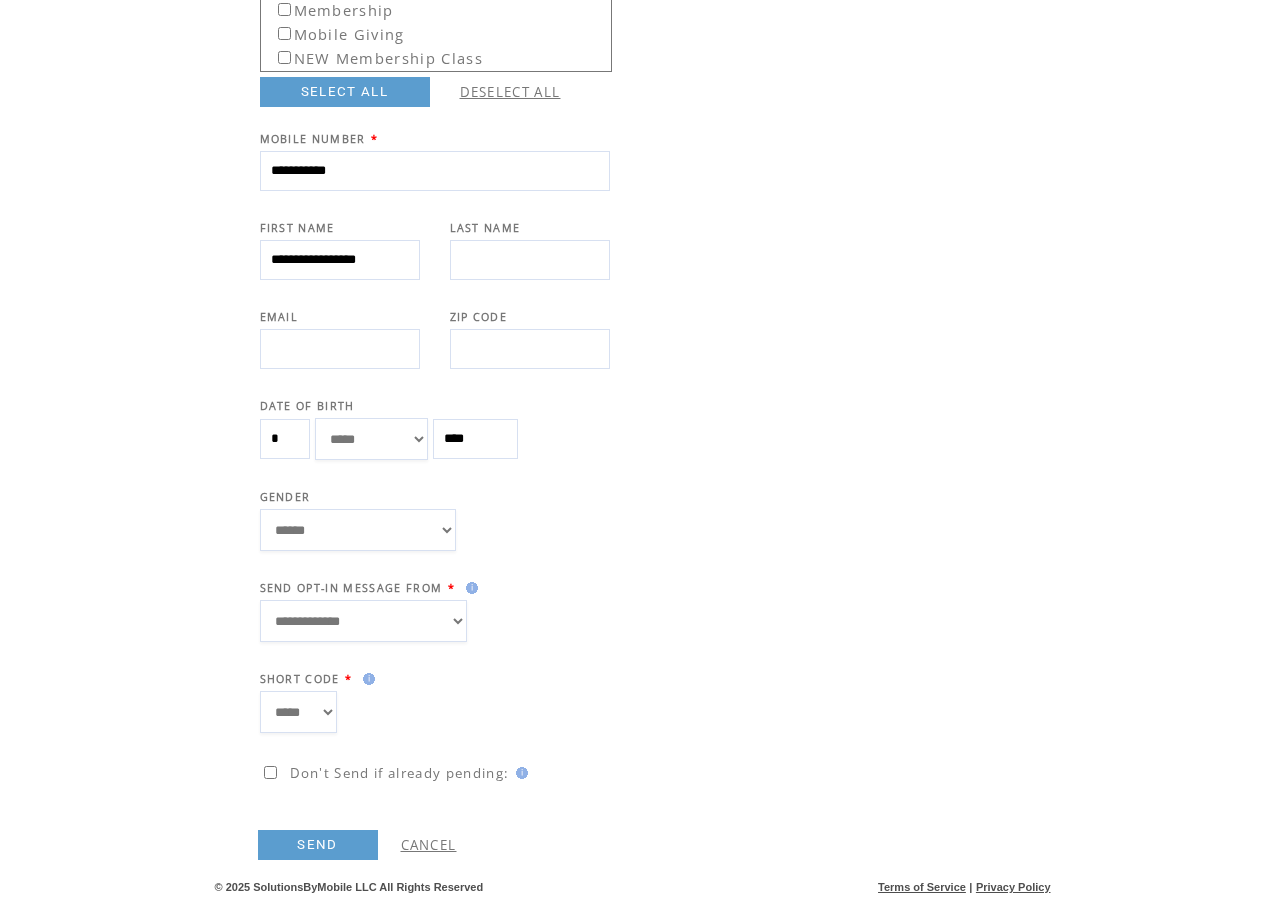 click on "**********" at bounding box center [363, 621] 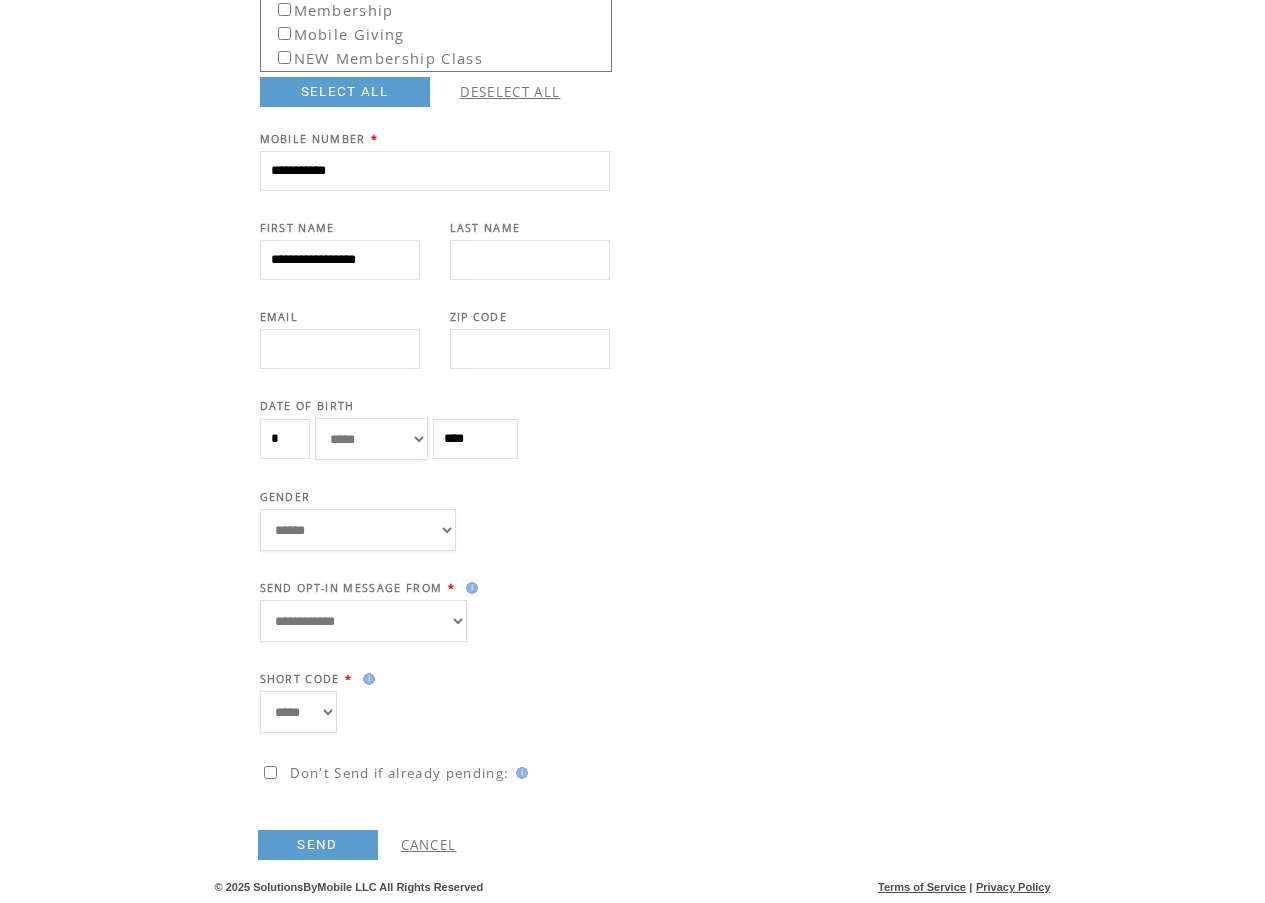 click on "**********" at bounding box center [363, 621] 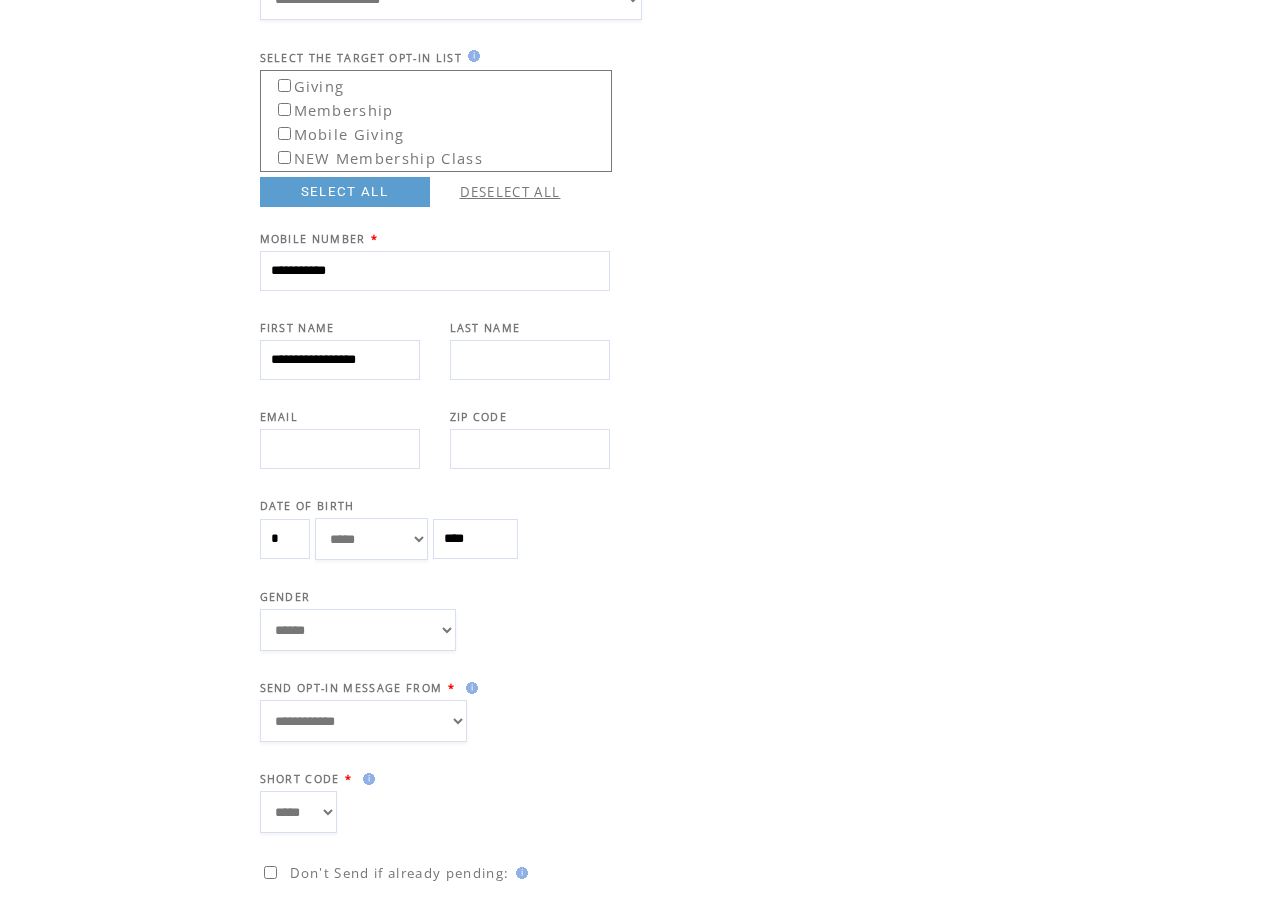 scroll, scrollTop: 319, scrollLeft: 0, axis: vertical 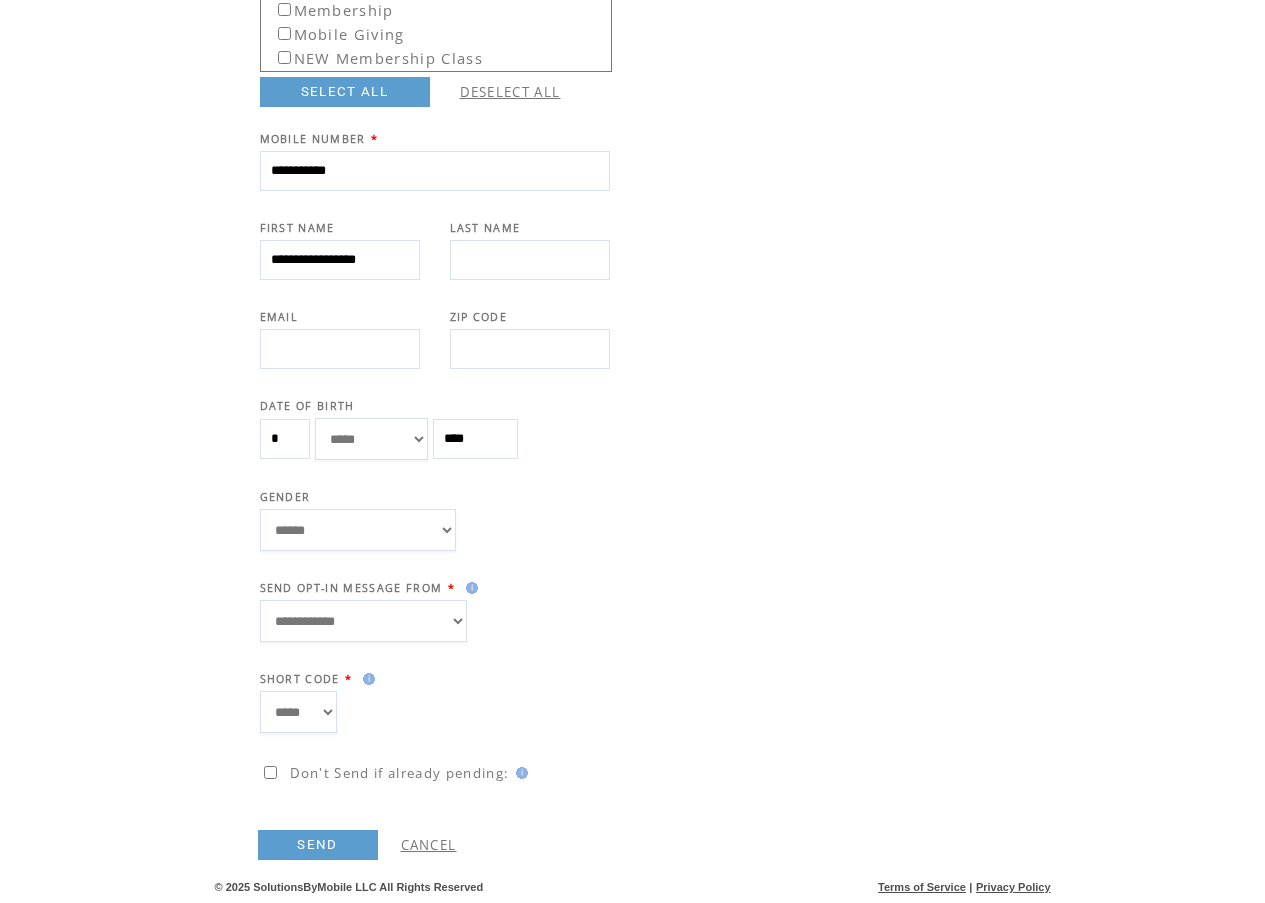 click on "SEND" at bounding box center [318, 845] 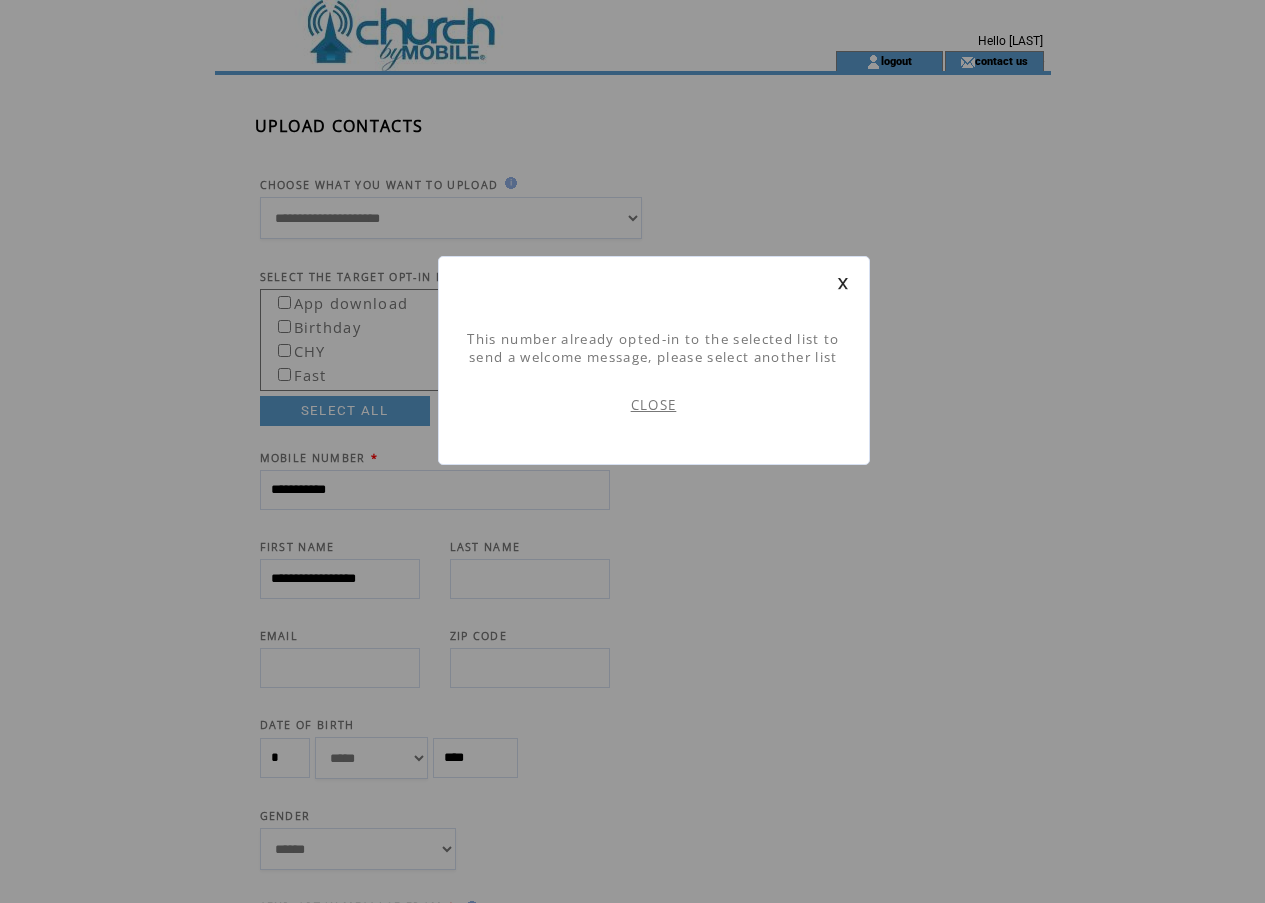 scroll, scrollTop: 1, scrollLeft: 0, axis: vertical 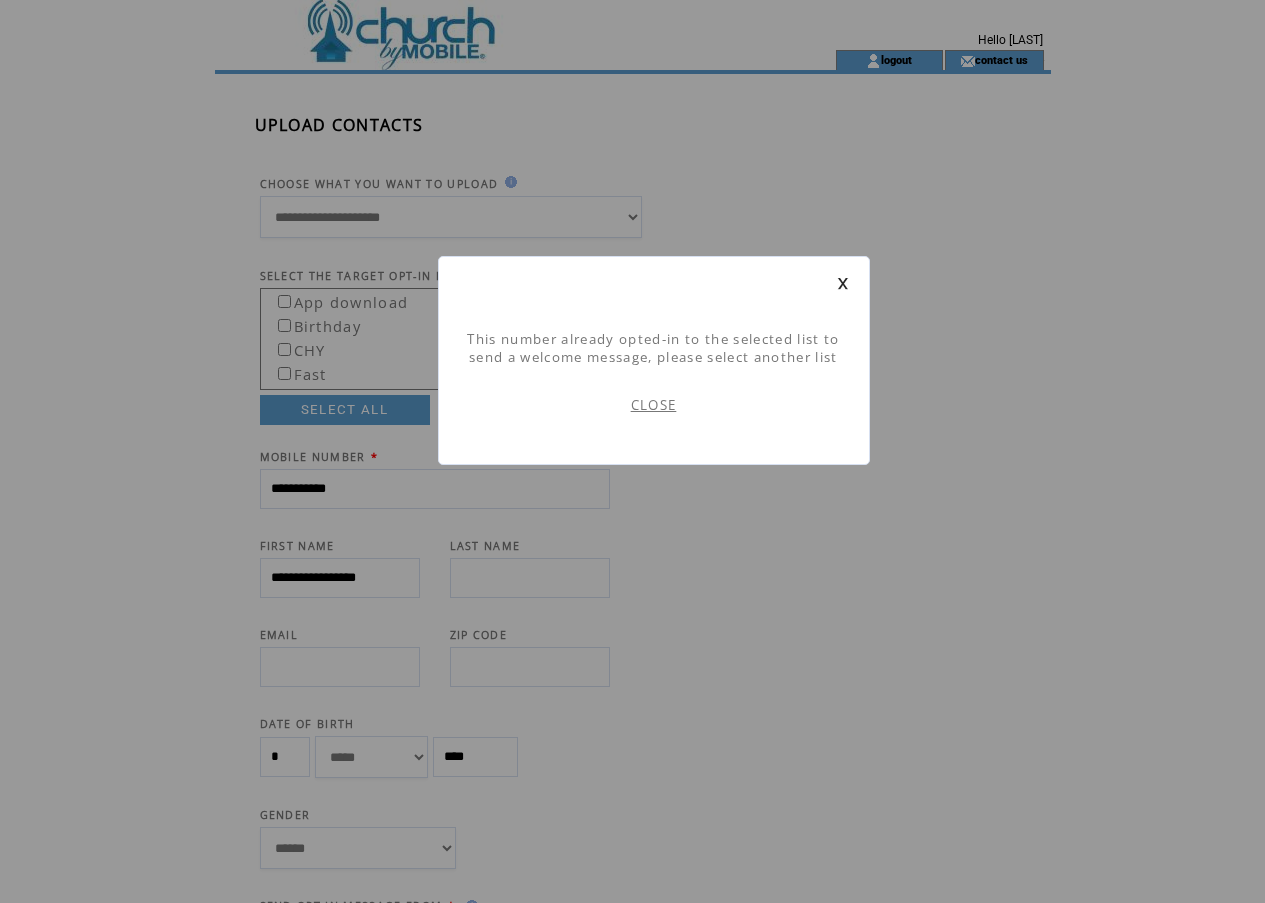 click on "CLOSE" at bounding box center [654, 405] 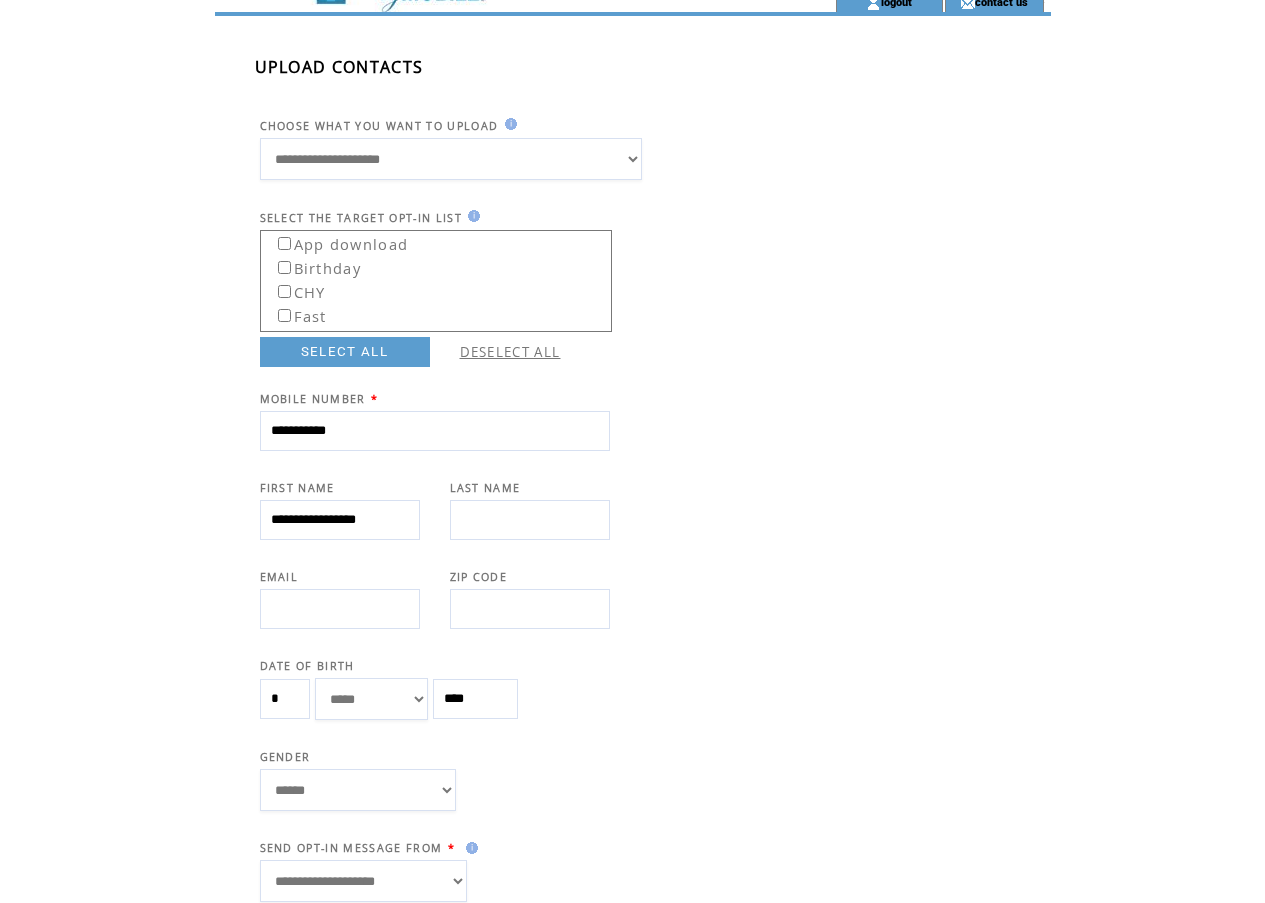 scroll, scrollTop: 0, scrollLeft: 0, axis: both 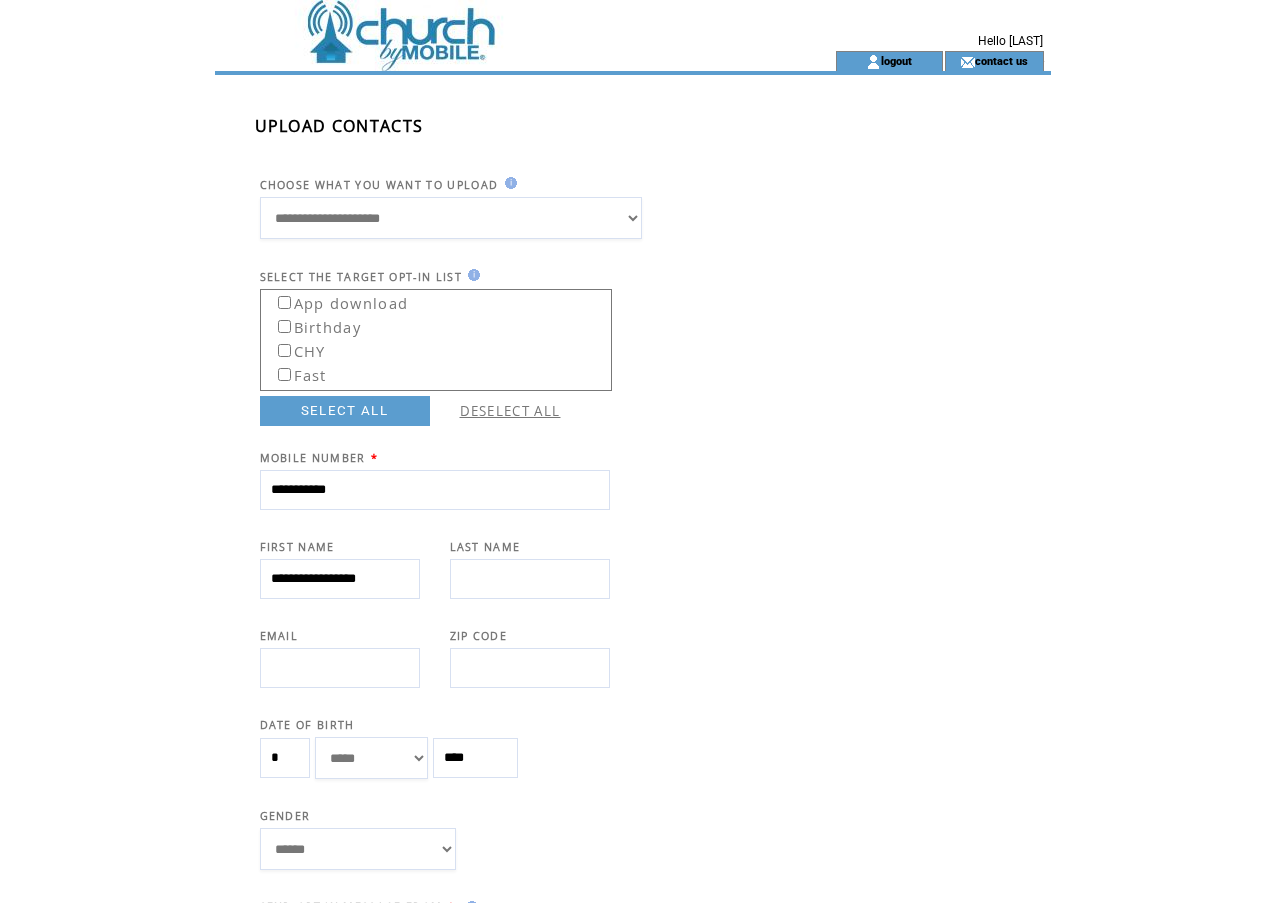 click at bounding box center (489, 25) 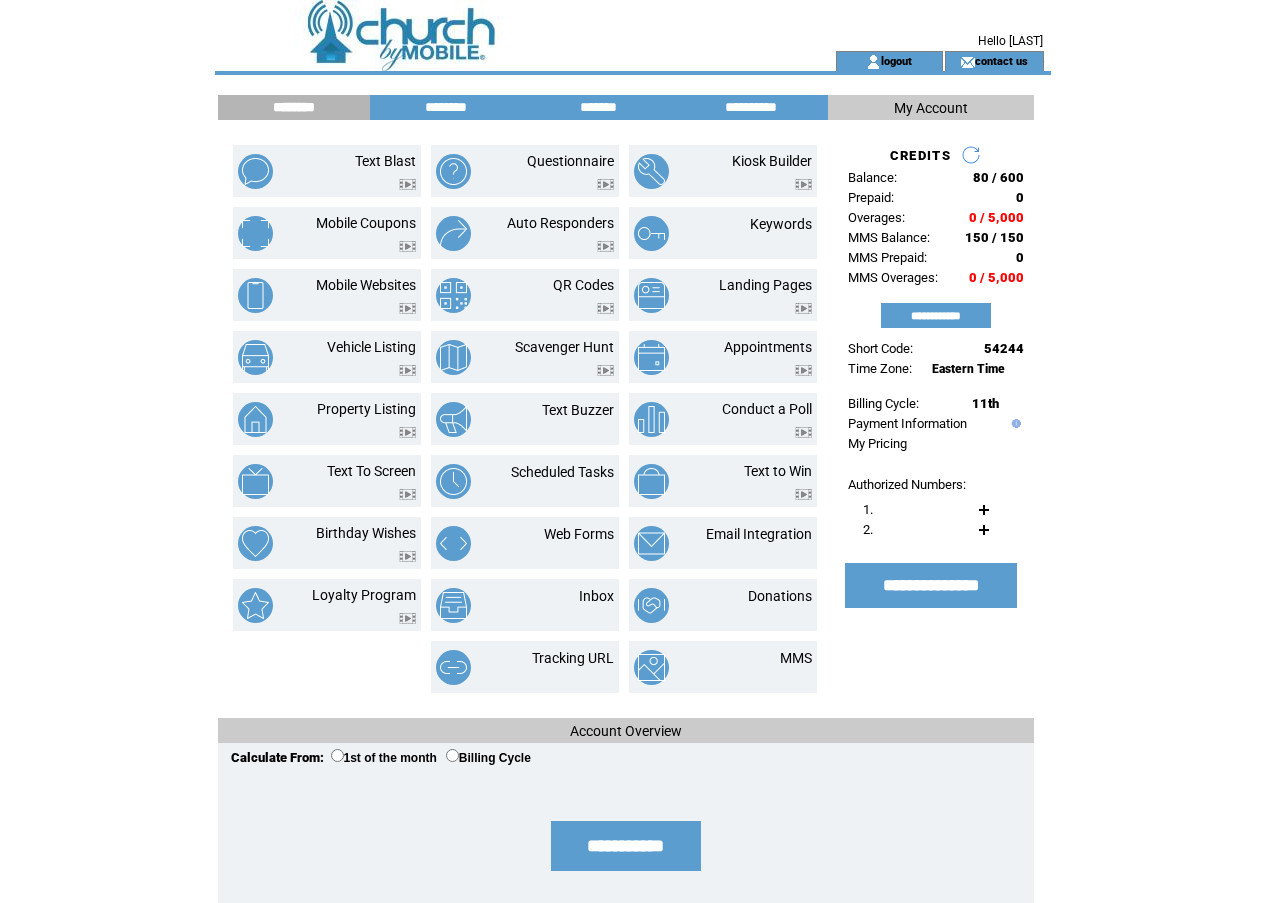 scroll, scrollTop: 0, scrollLeft: 0, axis: both 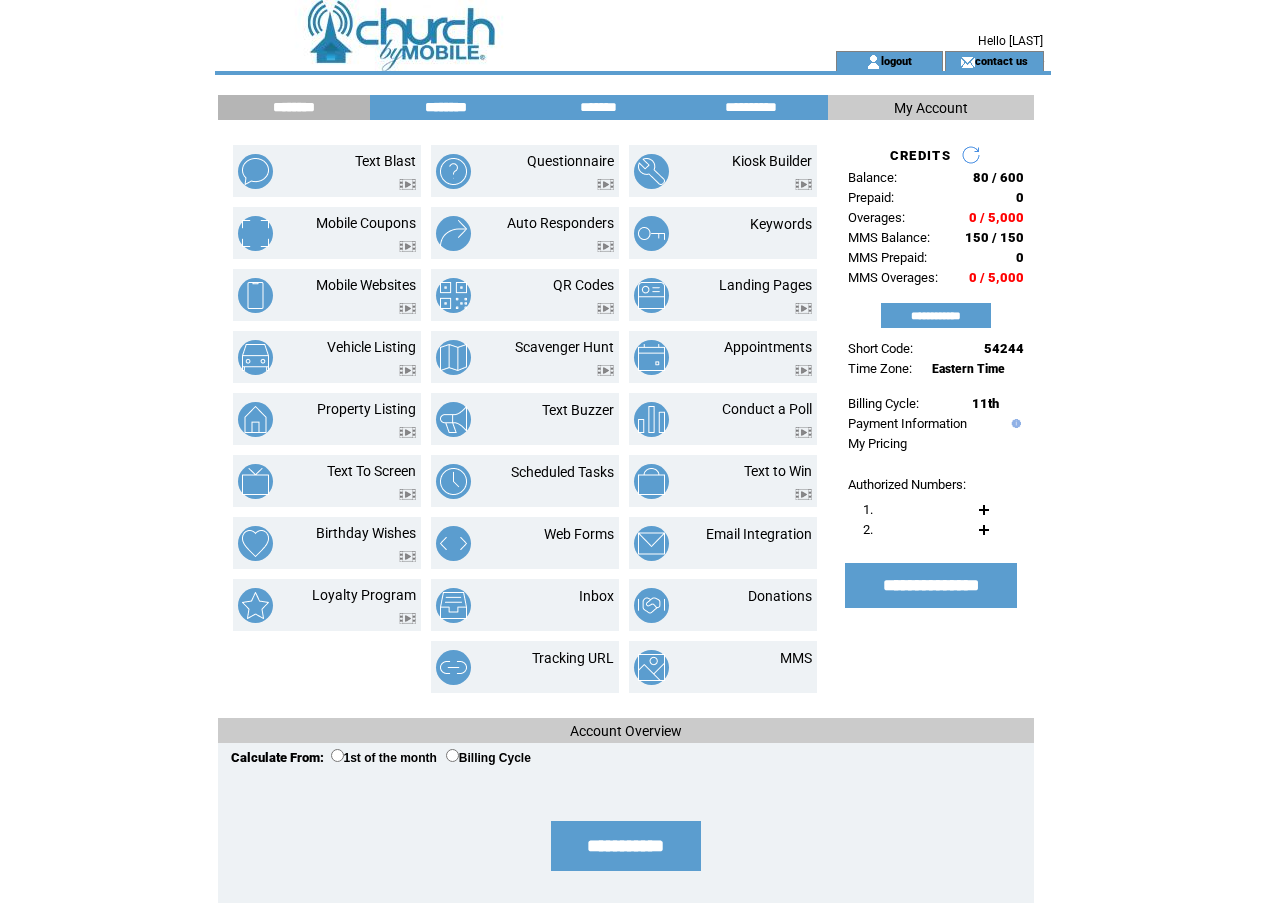 click on "********" at bounding box center [446, 107] 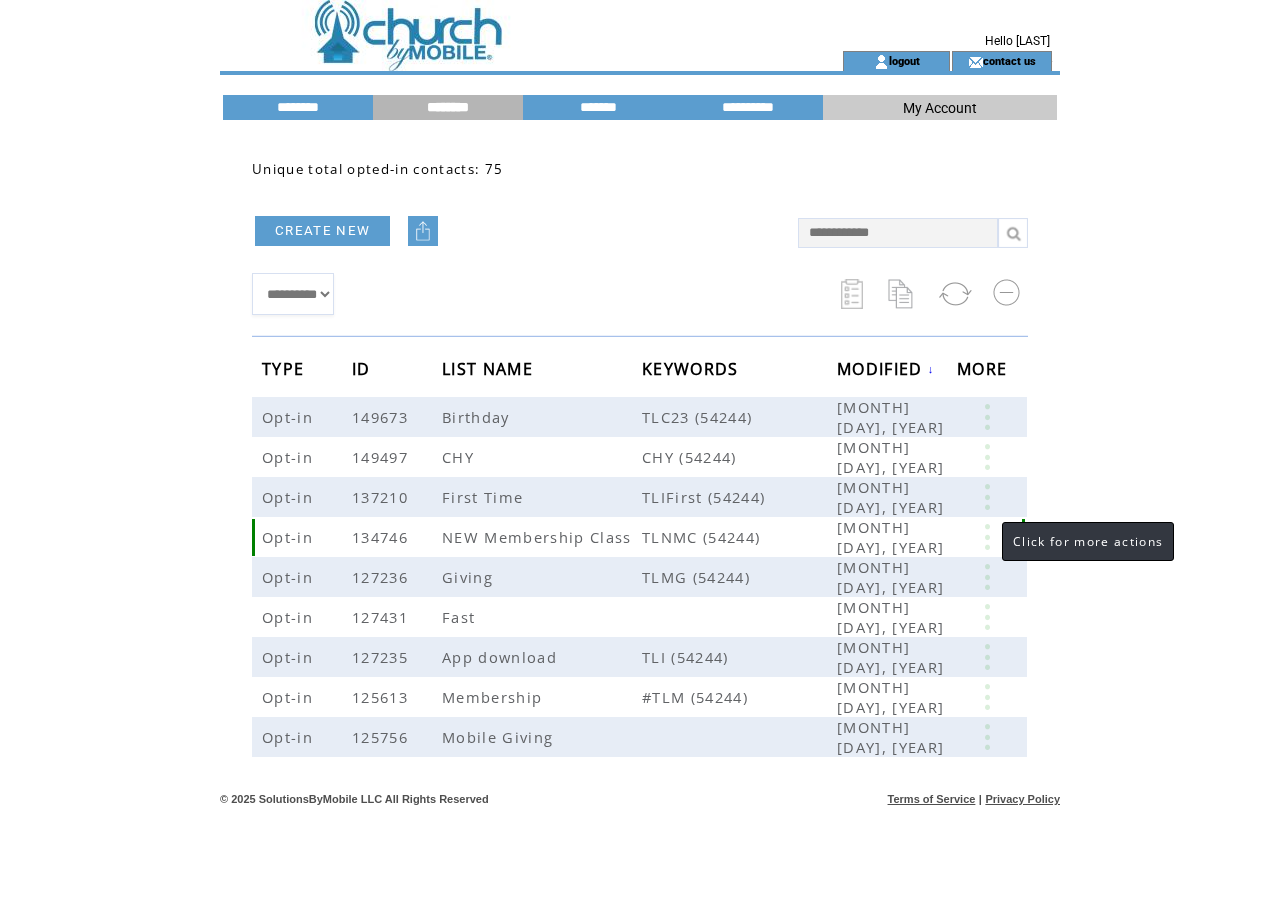 click at bounding box center (987, 537) 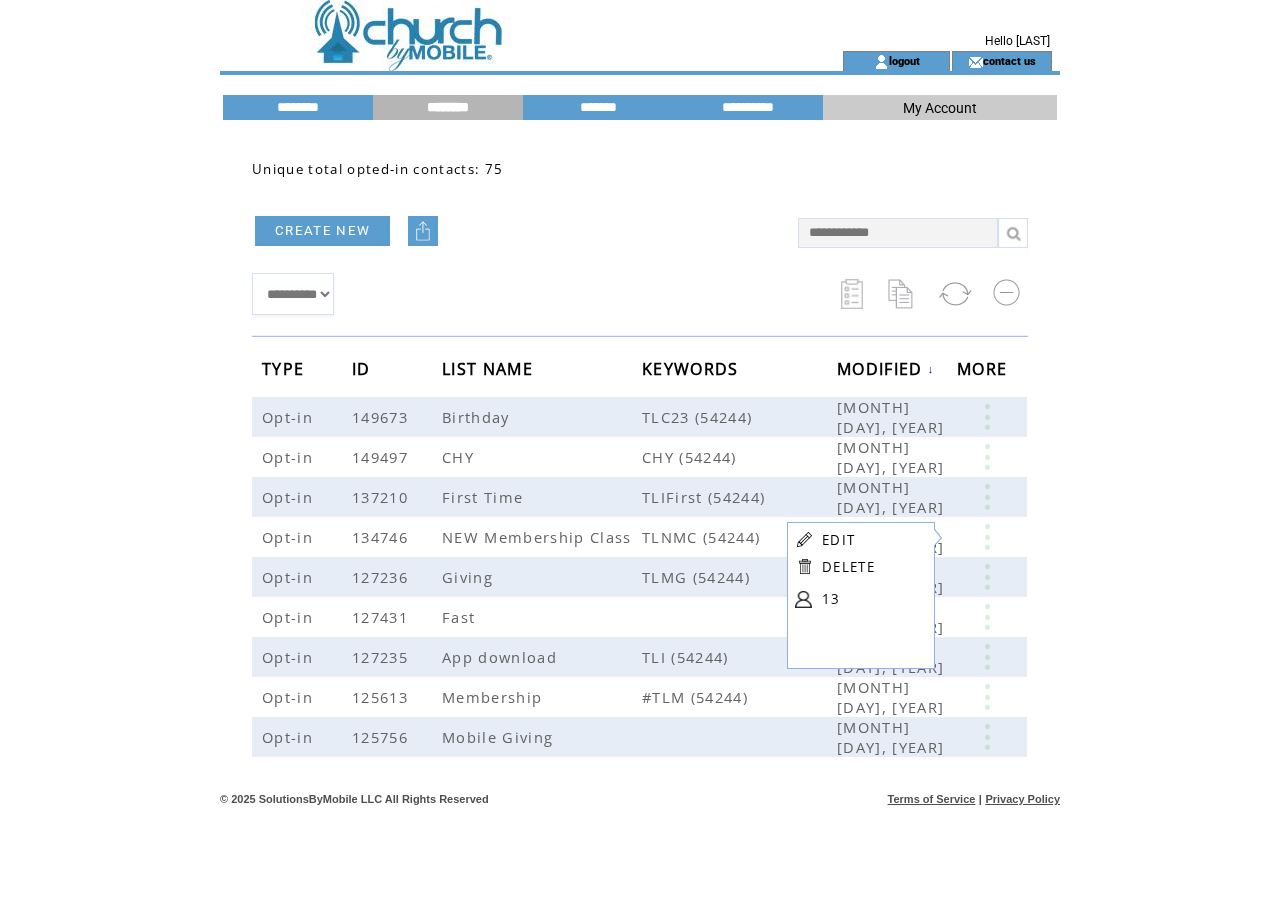 click on "13" at bounding box center [872, 599] 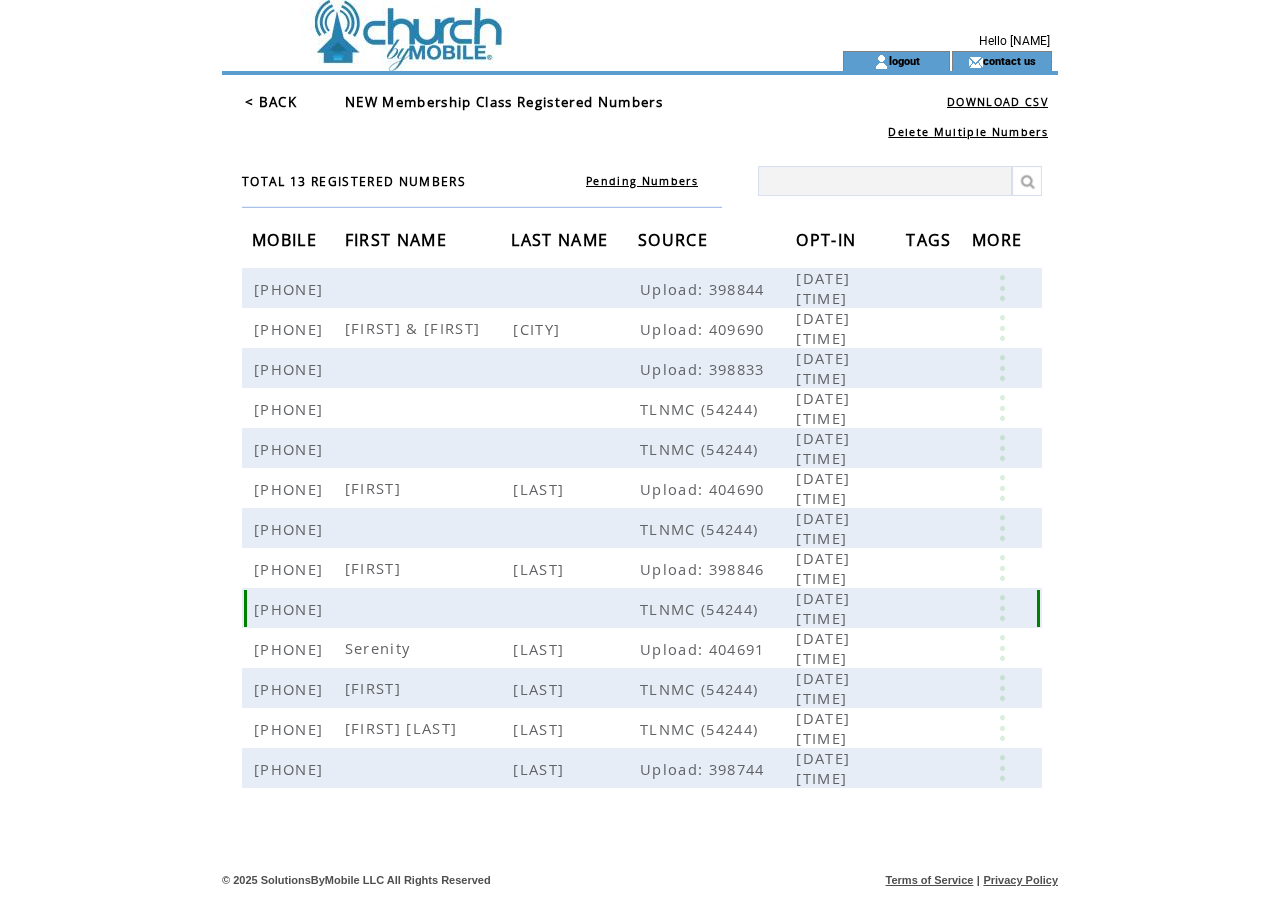 scroll, scrollTop: 0, scrollLeft: 0, axis: both 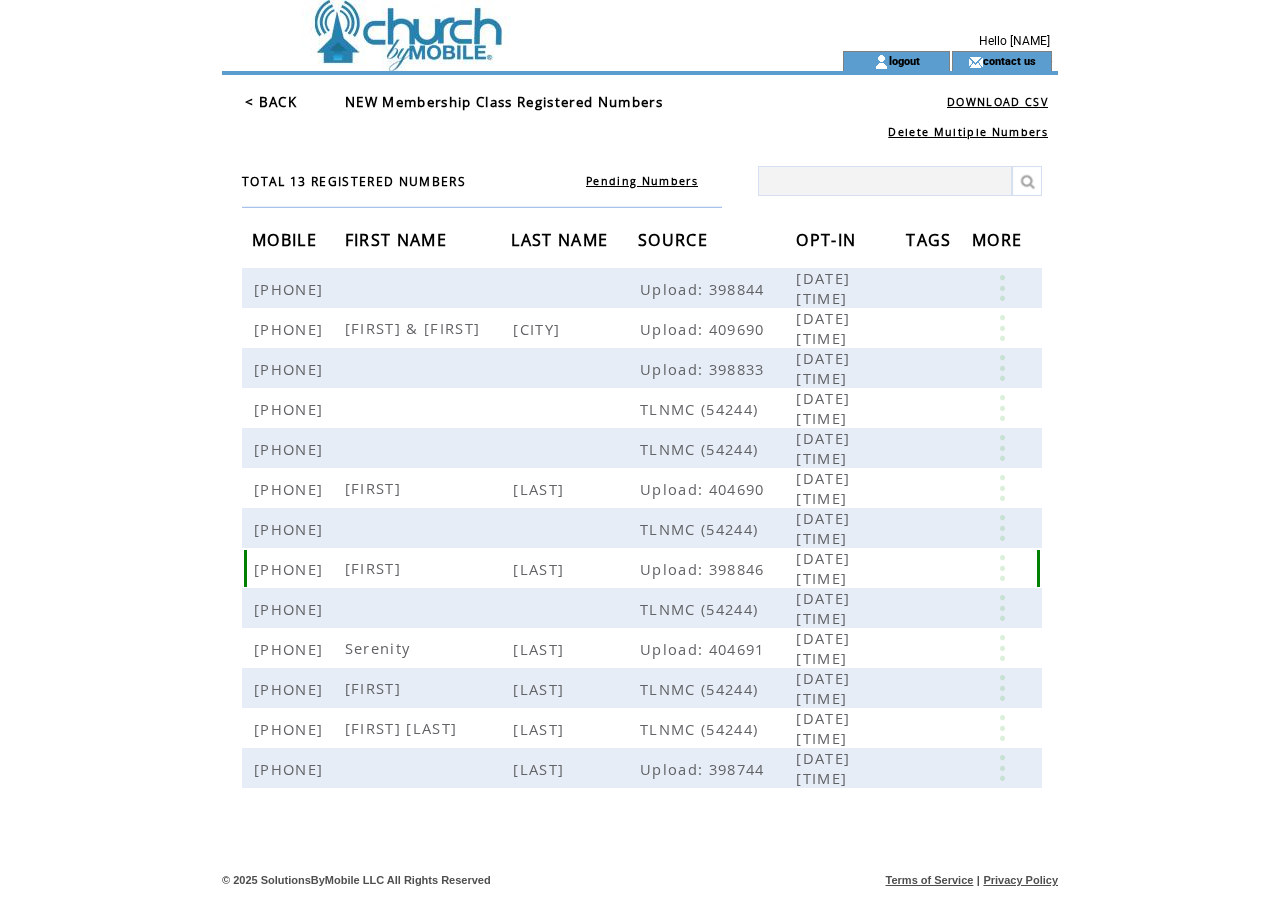 click at bounding box center (1002, 568) 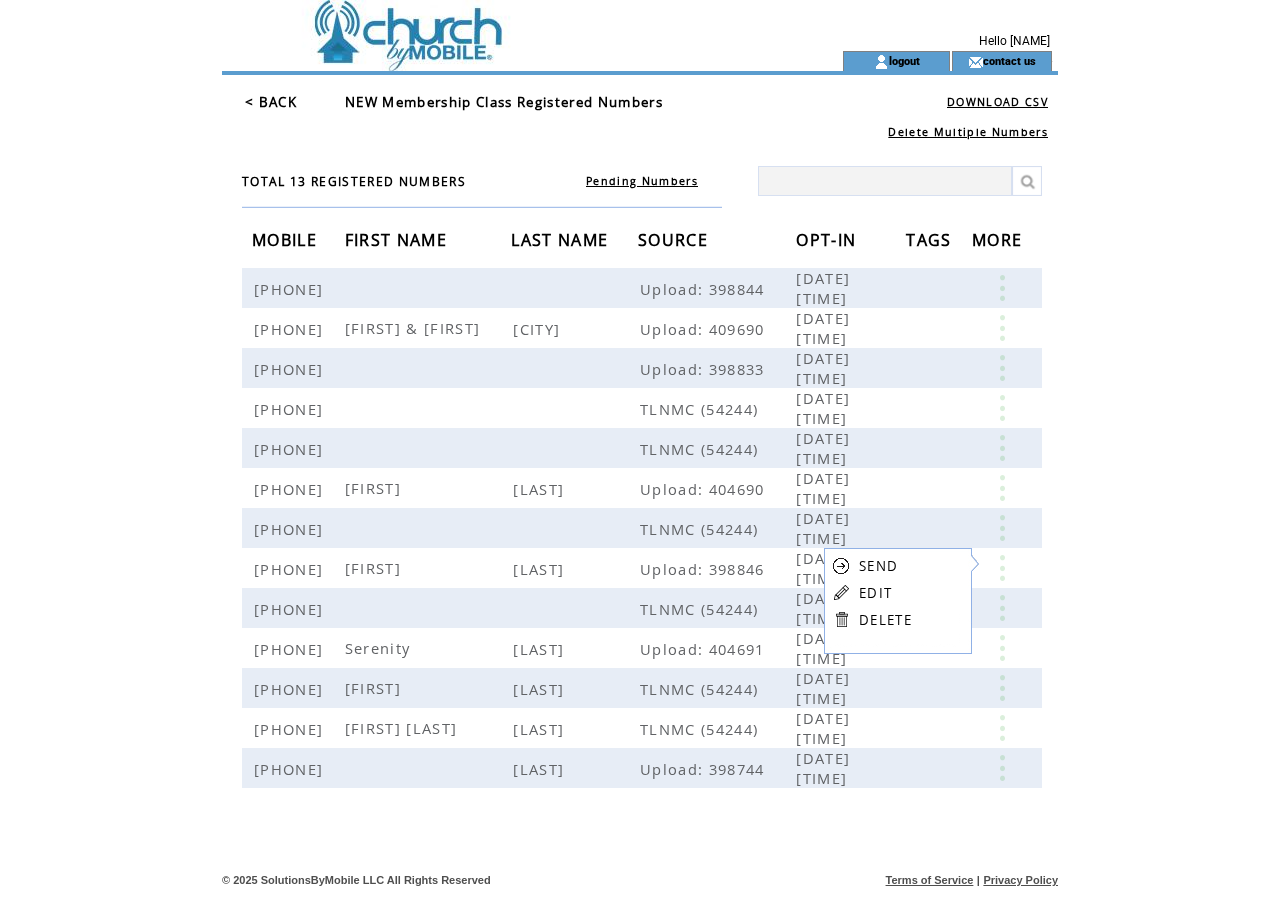 click on "DELETE" at bounding box center [885, 620] 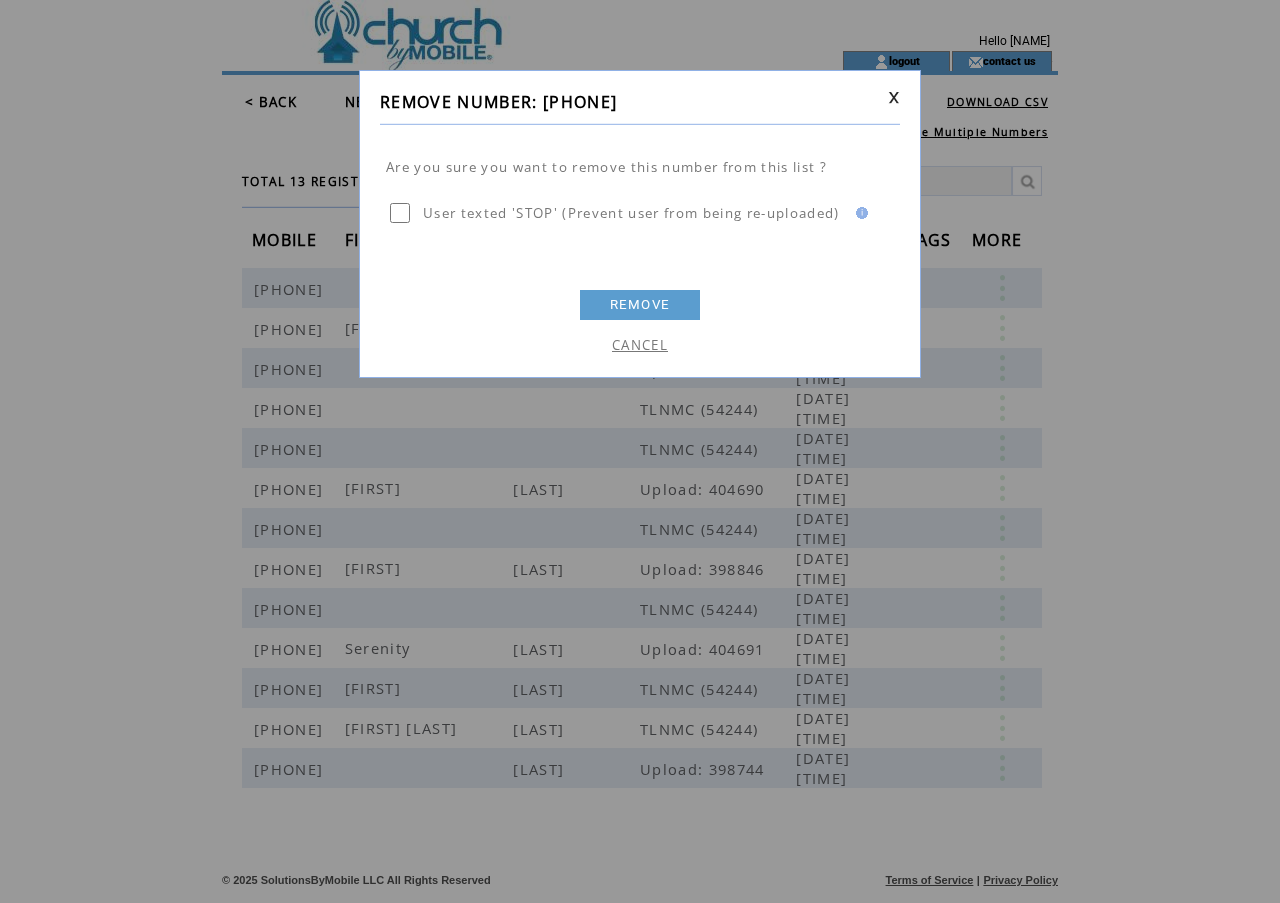 click on "REMOVE" at bounding box center [640, 305] 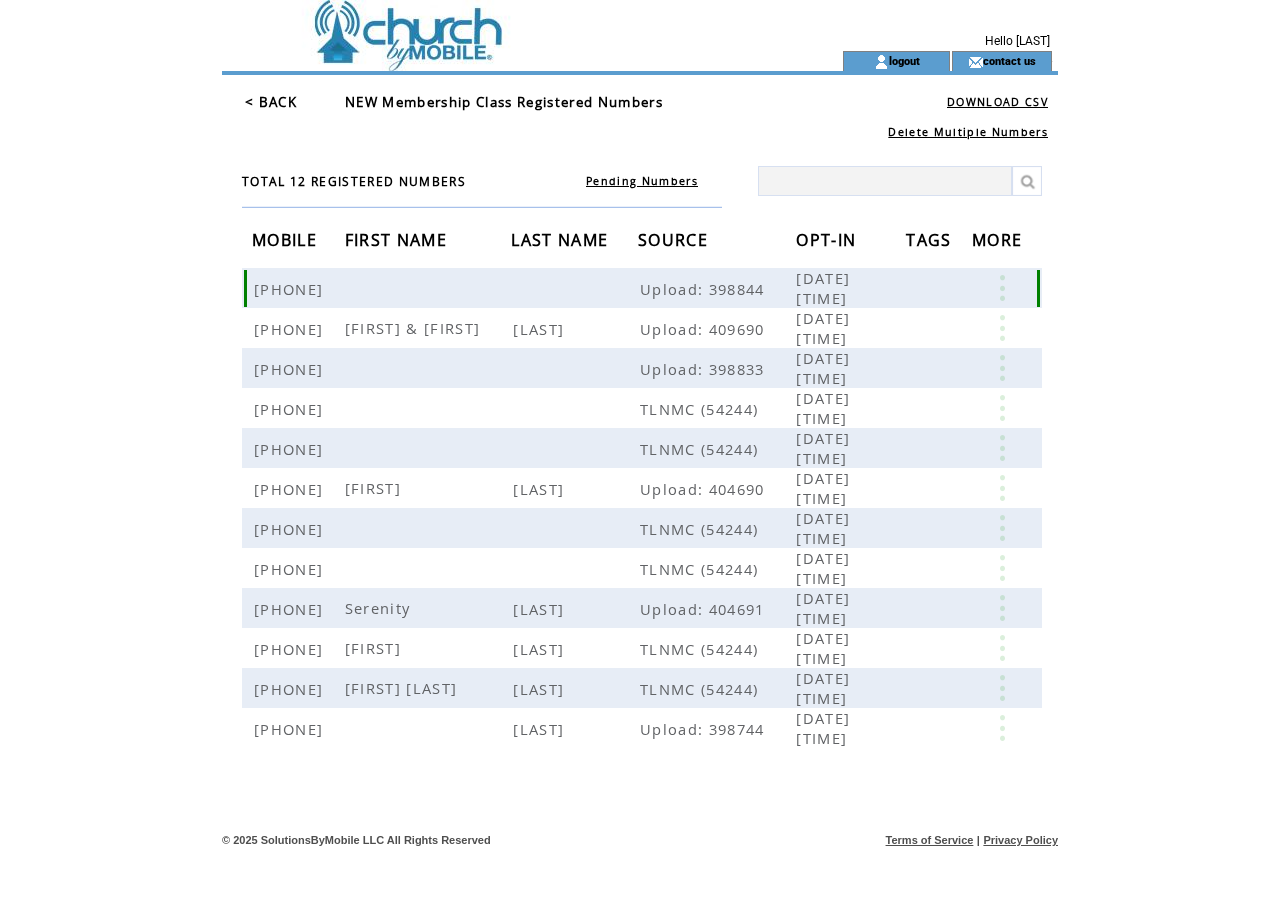 scroll, scrollTop: 0, scrollLeft: 0, axis: both 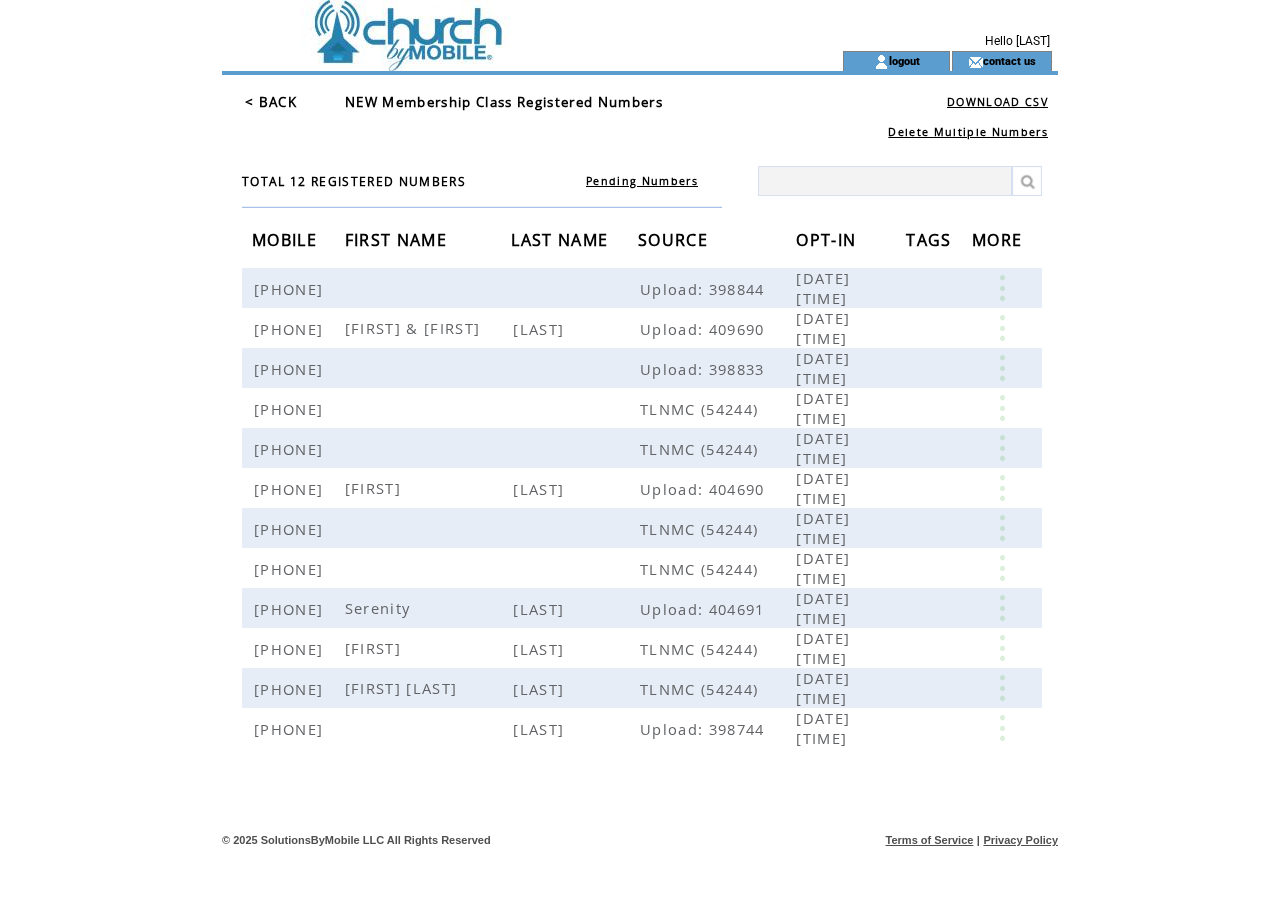 click at bounding box center (496, 25) 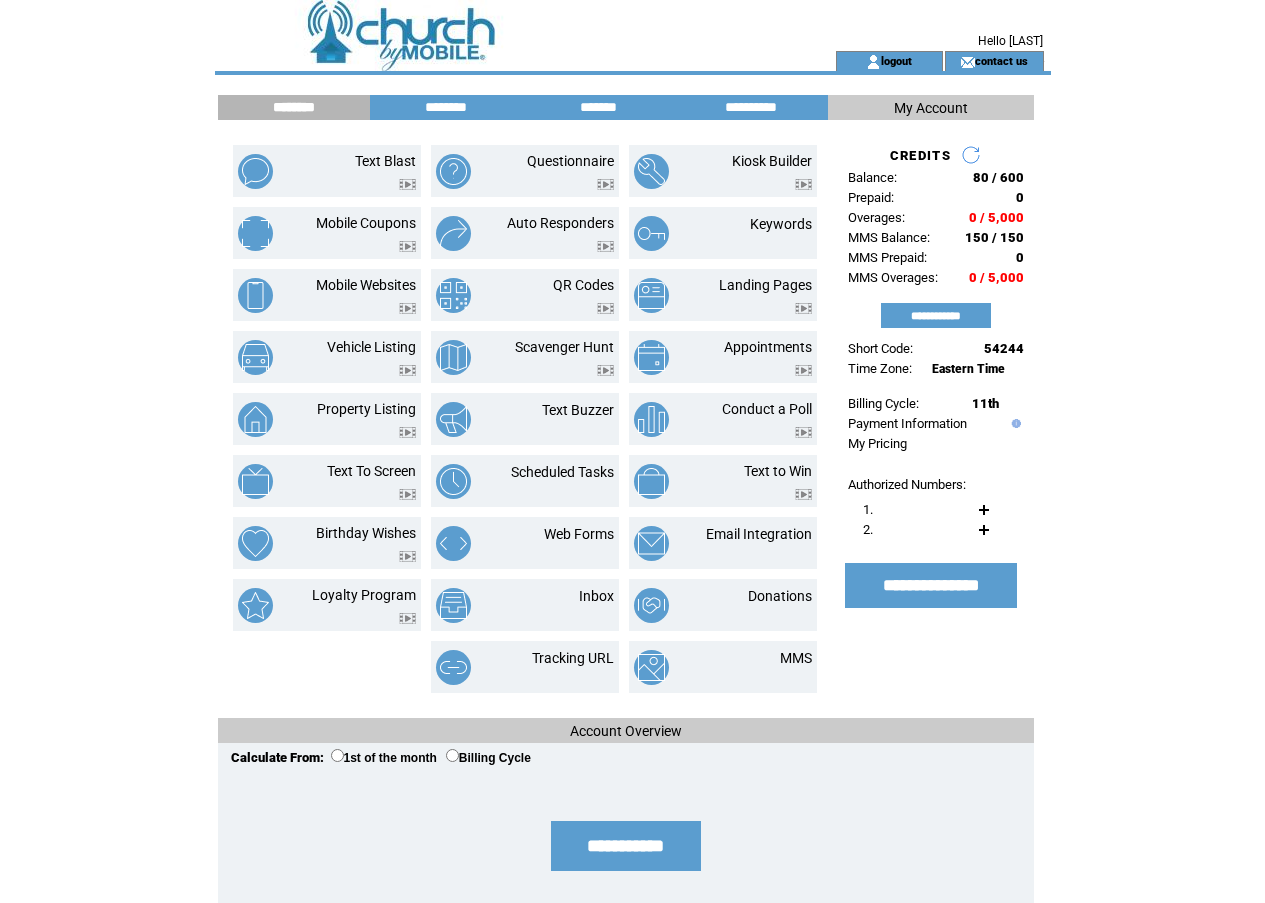 scroll, scrollTop: 0, scrollLeft: 0, axis: both 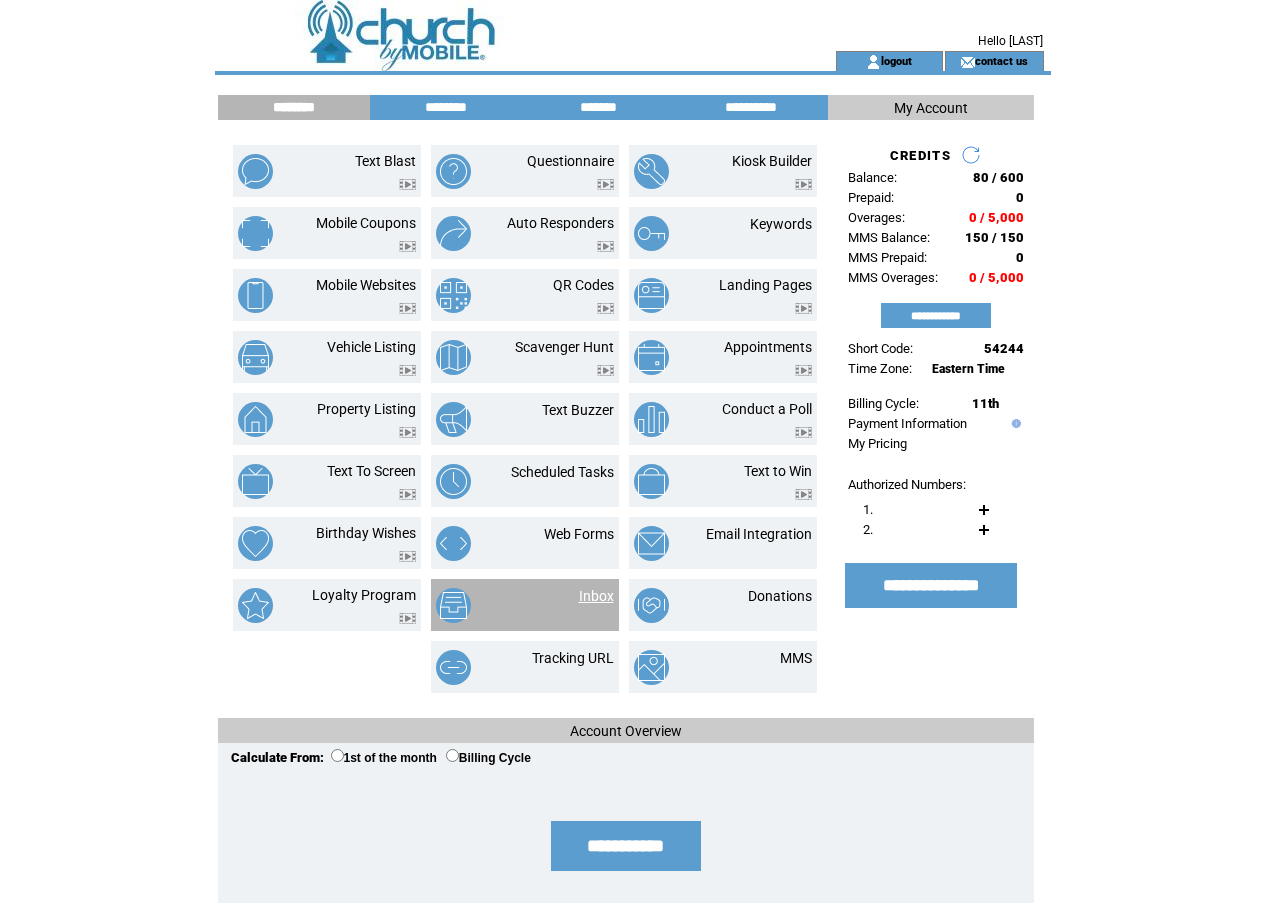 click on "Inbox" at bounding box center [596, 596] 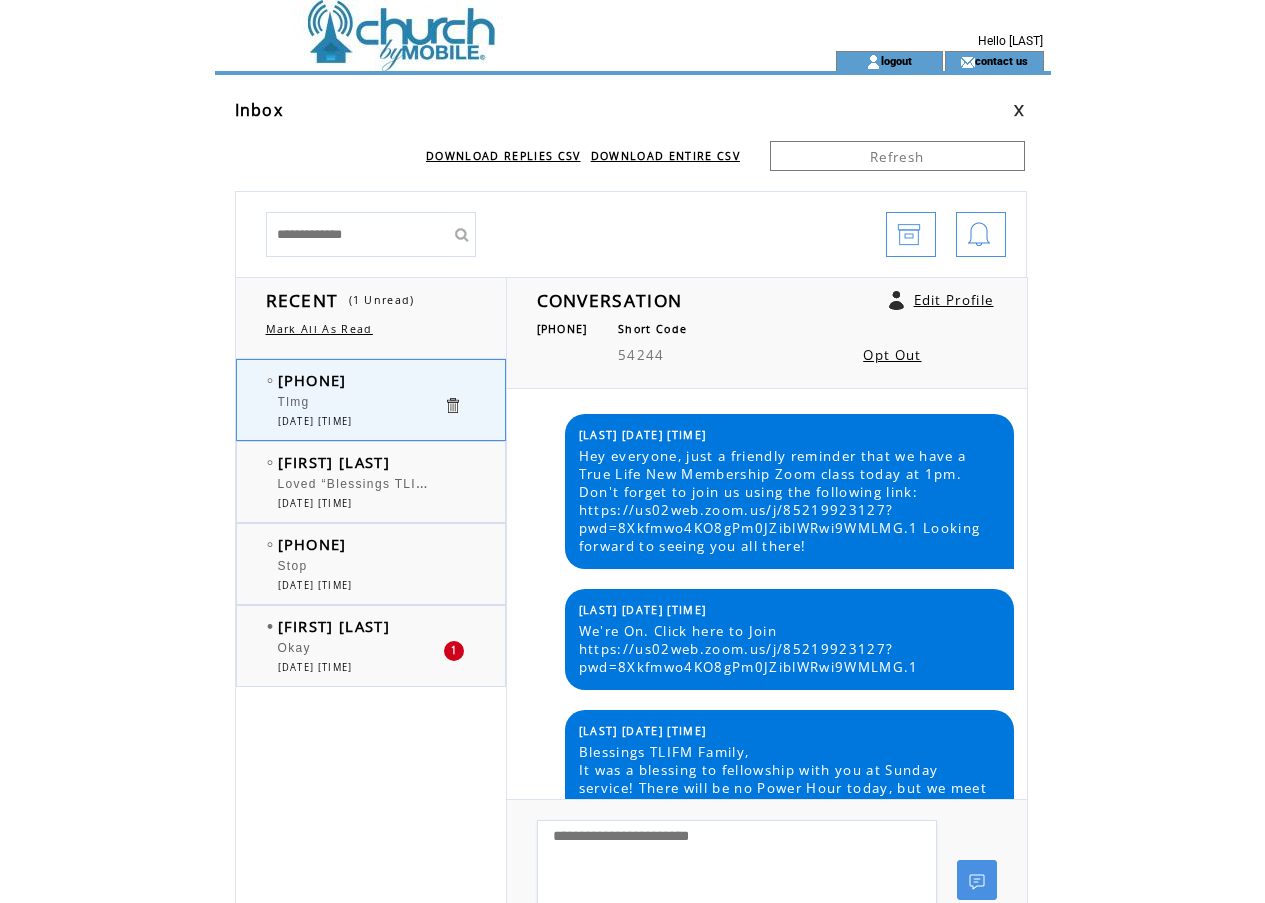 scroll, scrollTop: 0, scrollLeft: 0, axis: both 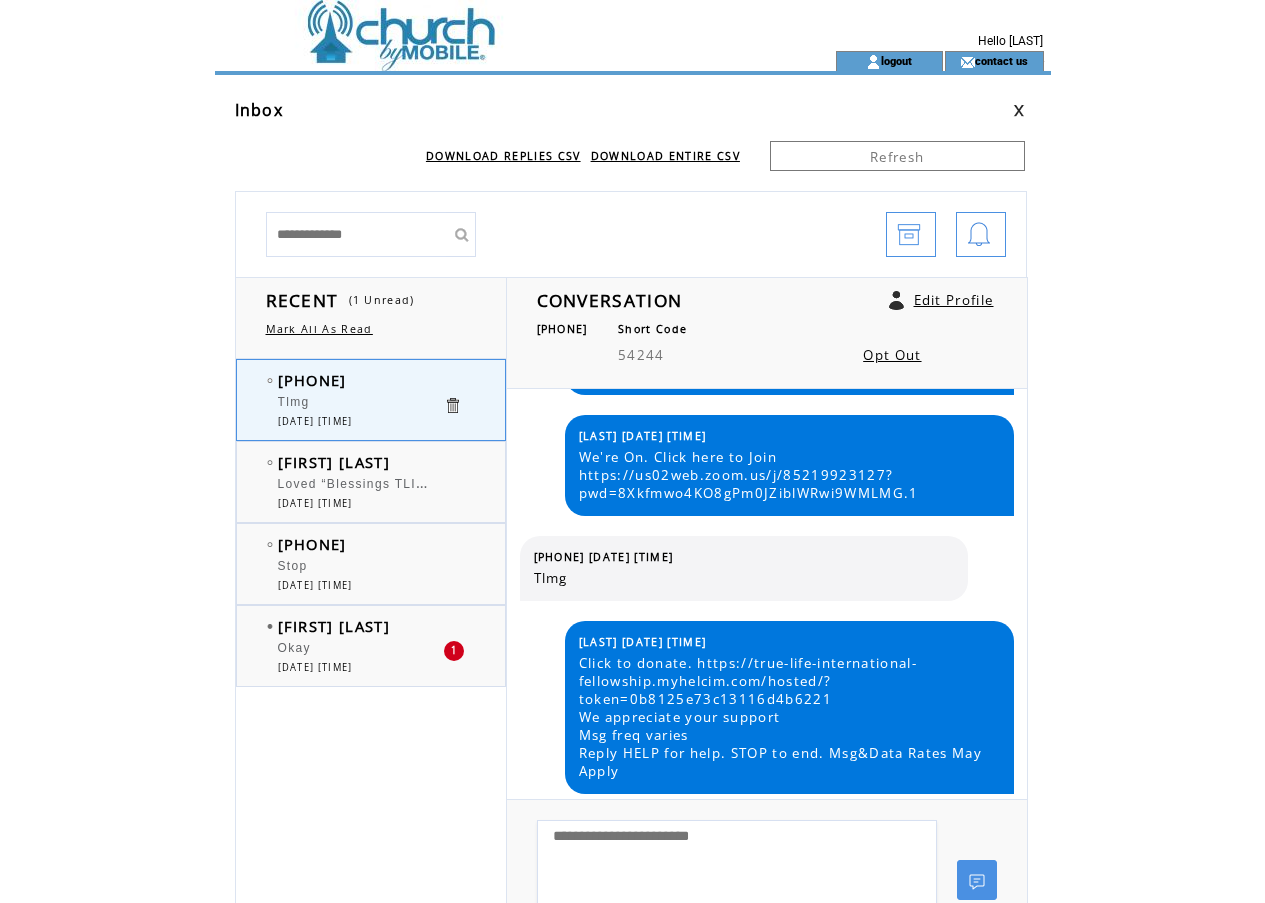 click at bounding box center [489, 25] 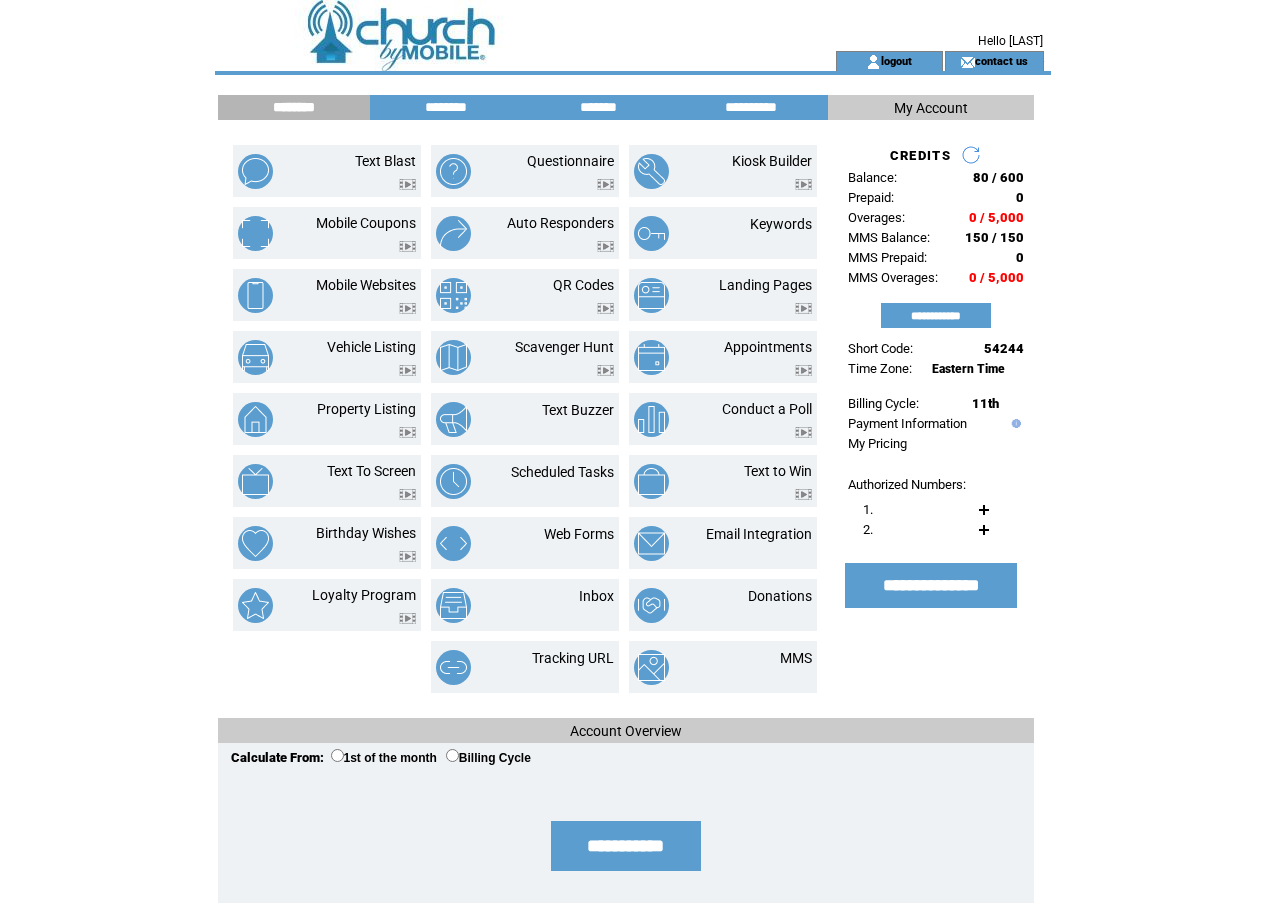 scroll, scrollTop: 0, scrollLeft: 0, axis: both 